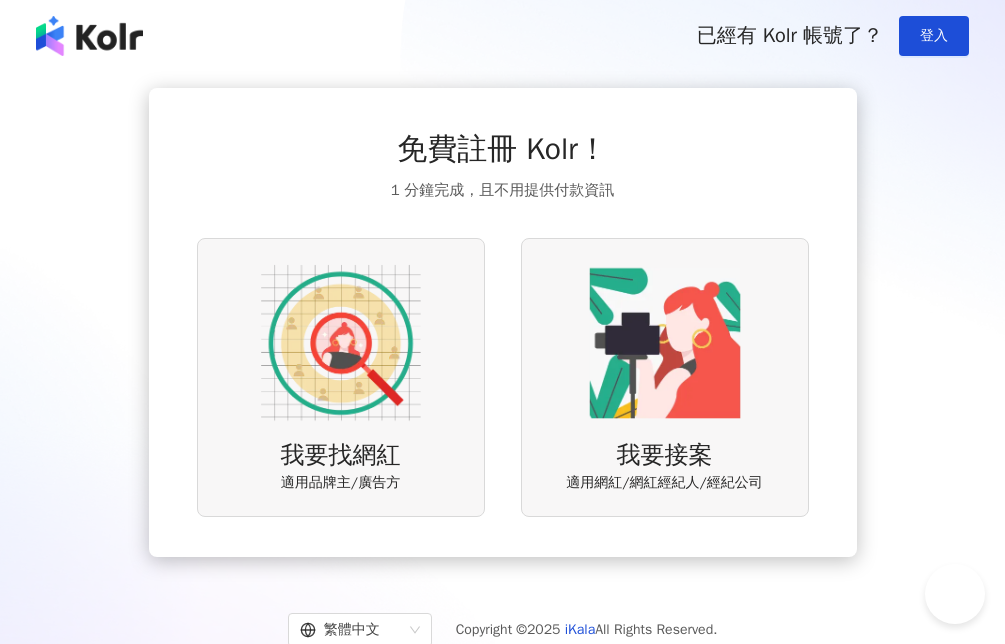 scroll, scrollTop: 0, scrollLeft: 0, axis: both 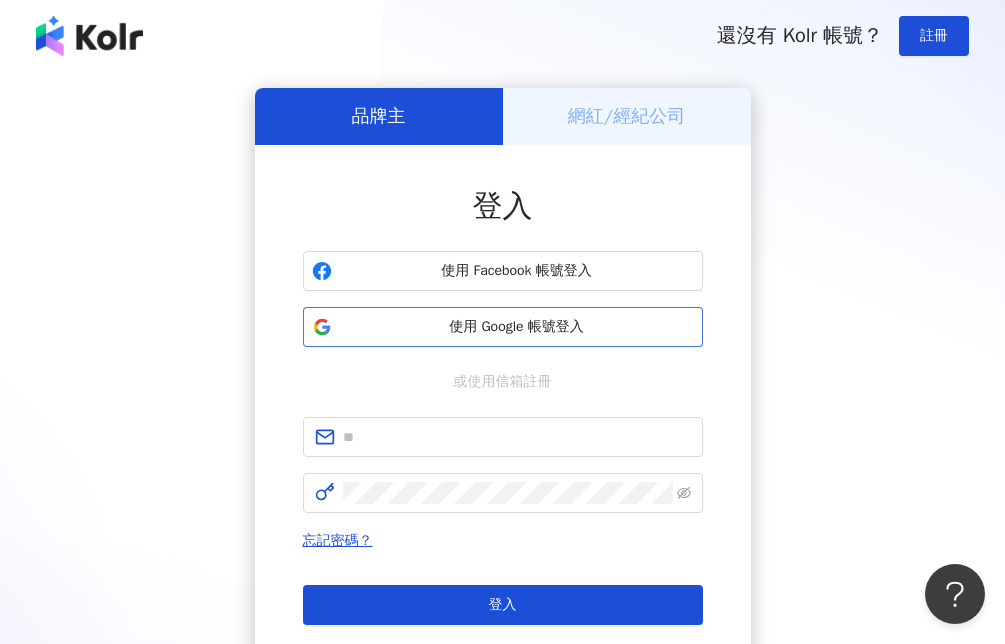 click on "使用 Google 帳號登入" at bounding box center (517, 327) 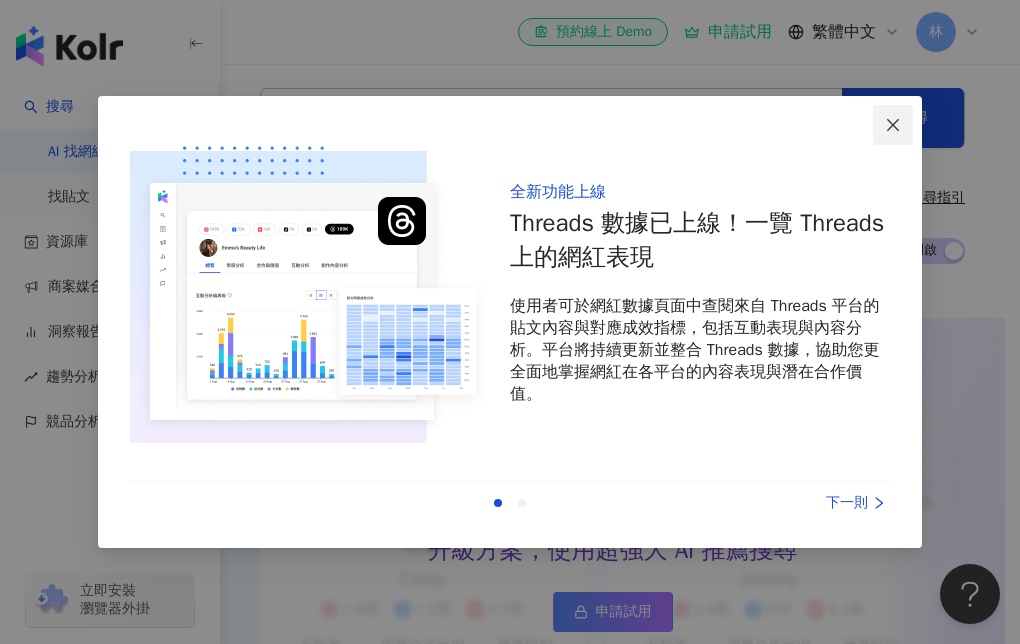 click 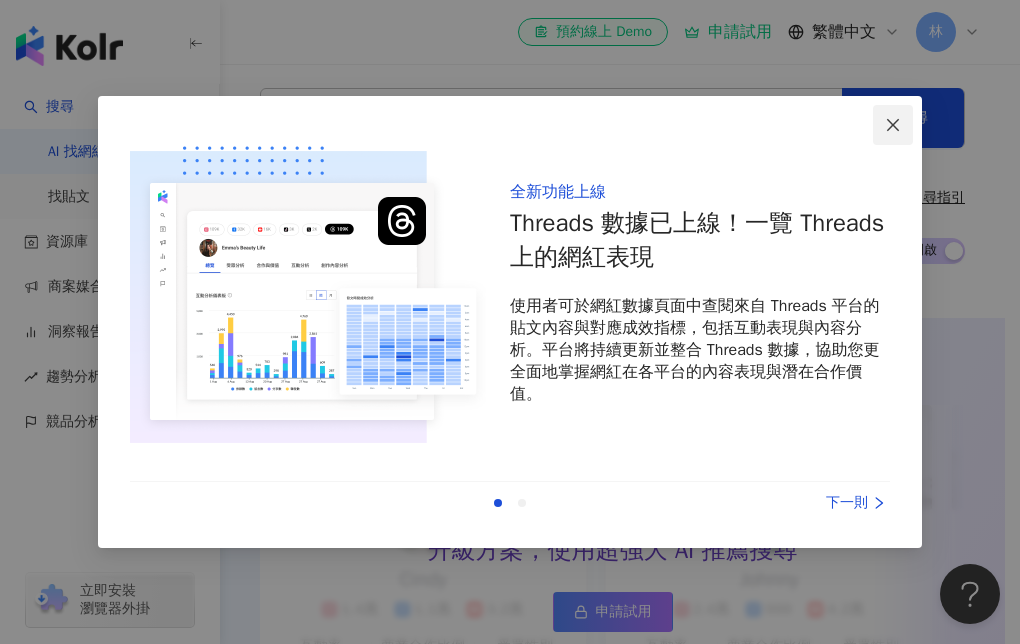 click at bounding box center [893, 125] 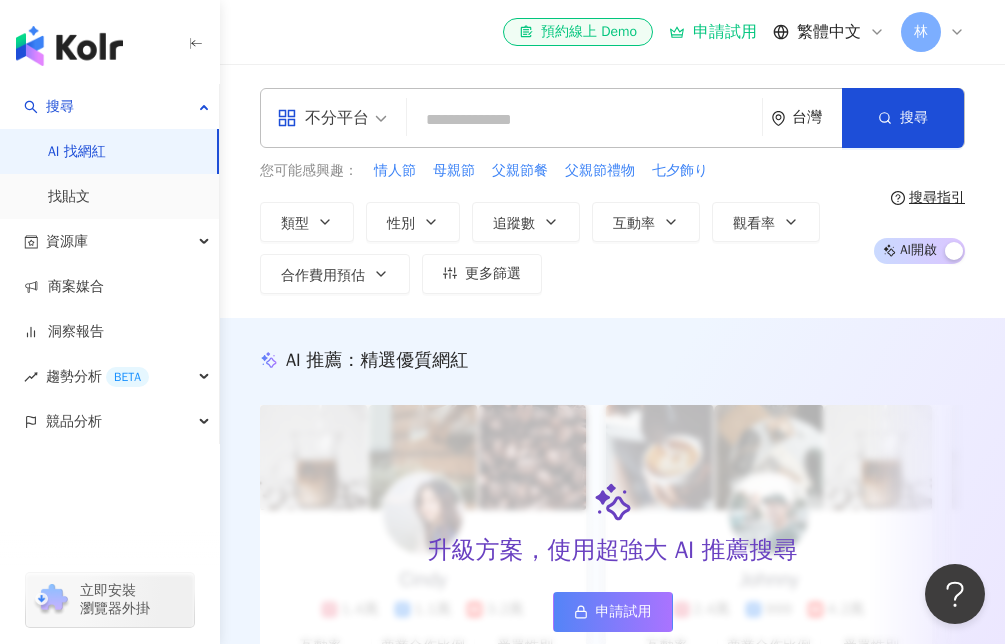 click on "不分平台" at bounding box center (323, 118) 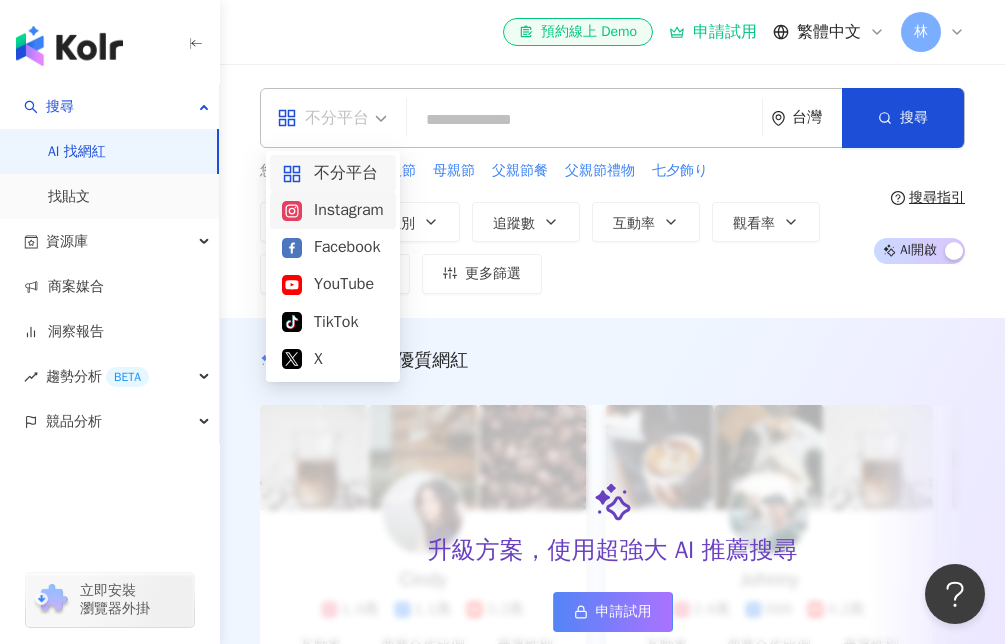 click on "Instagram" at bounding box center [333, 210] 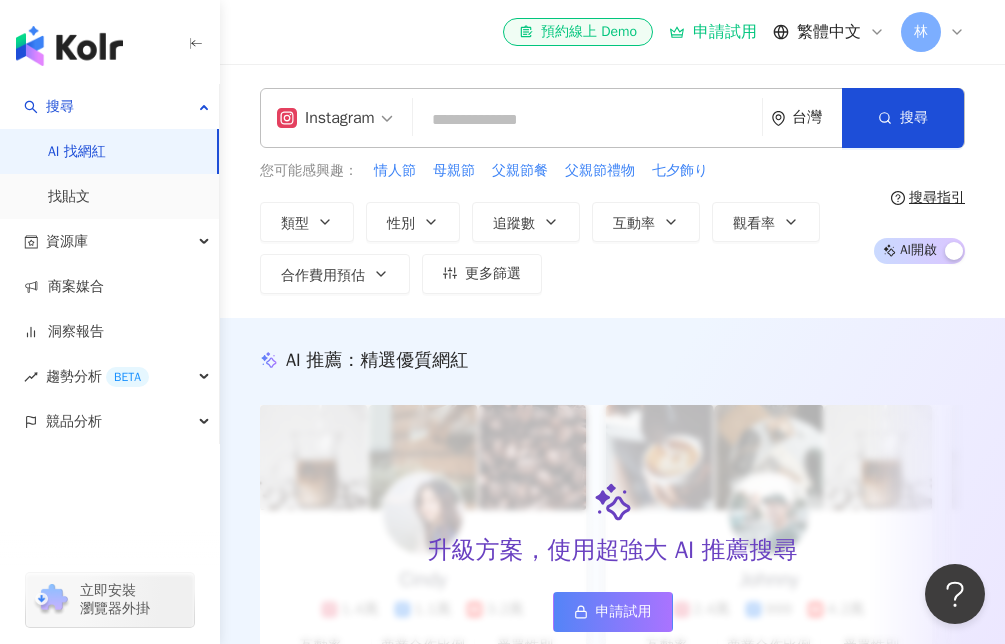 click at bounding box center [587, 120] 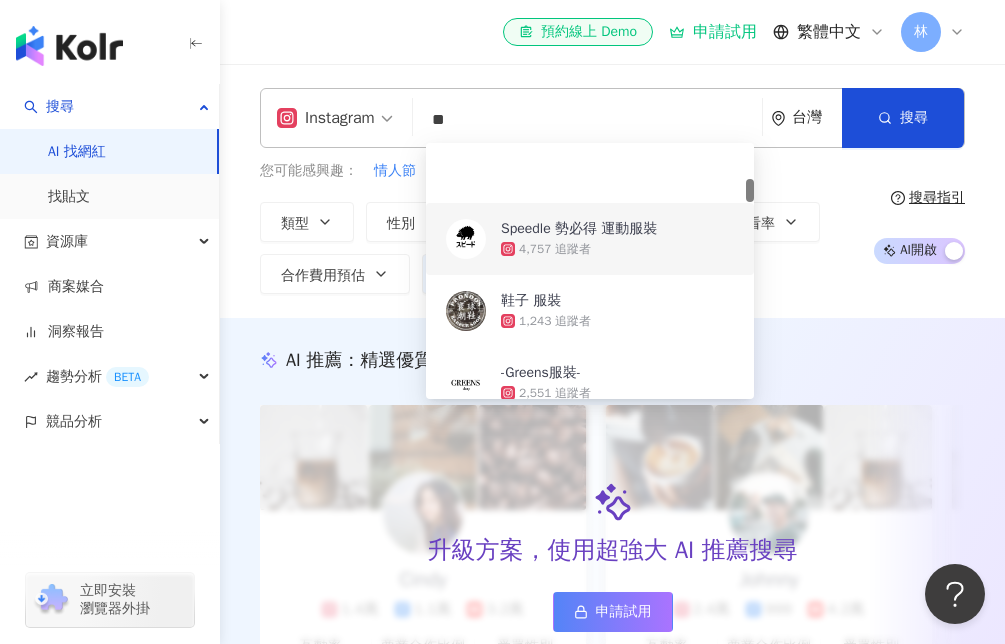 scroll, scrollTop: 400, scrollLeft: 0, axis: vertical 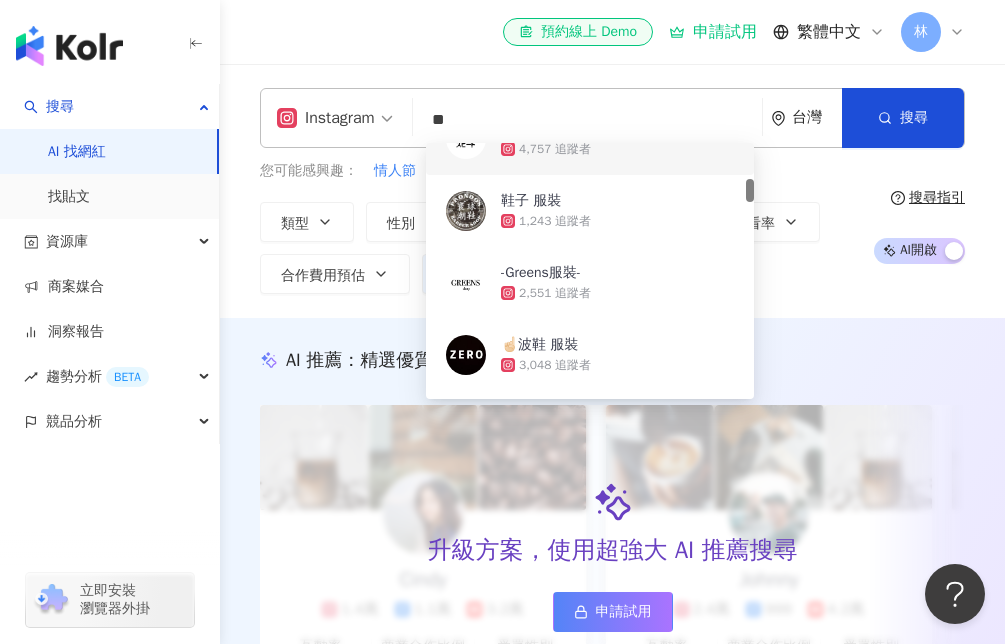 click on "**" at bounding box center (587, 120) 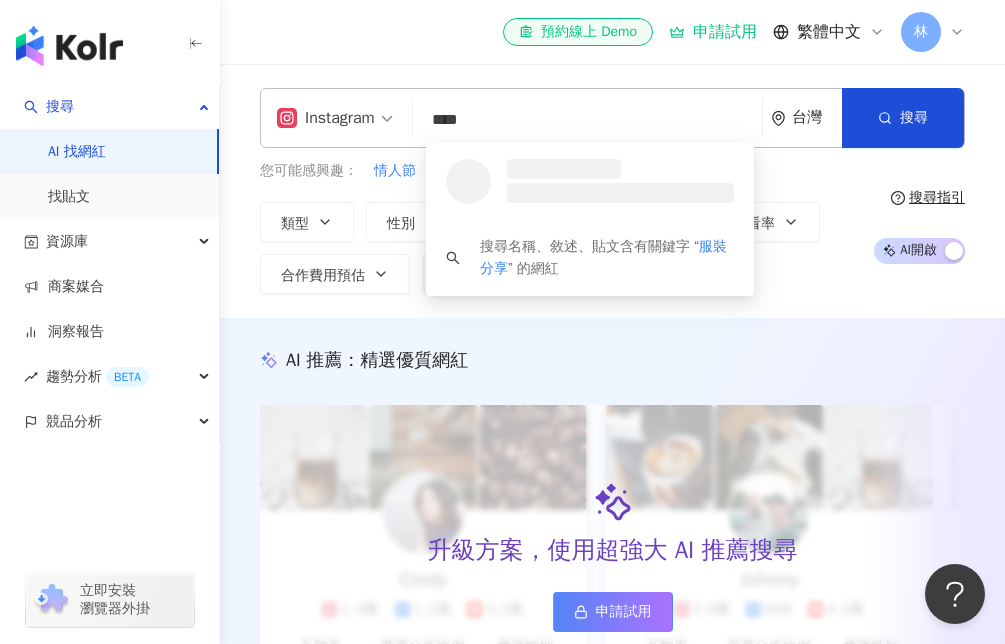 scroll, scrollTop: 0, scrollLeft: 0, axis: both 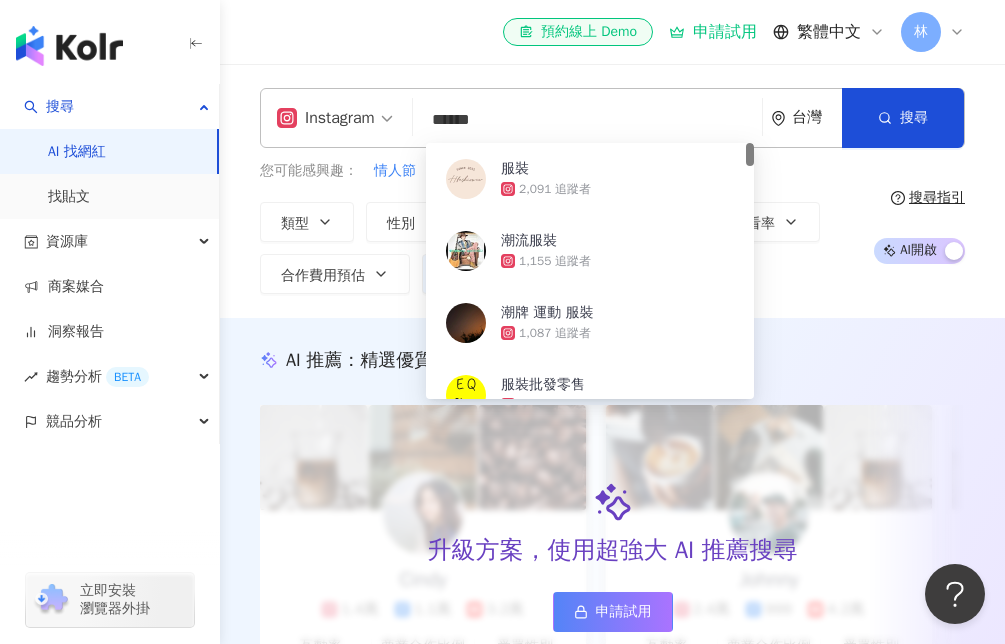 type on "****" 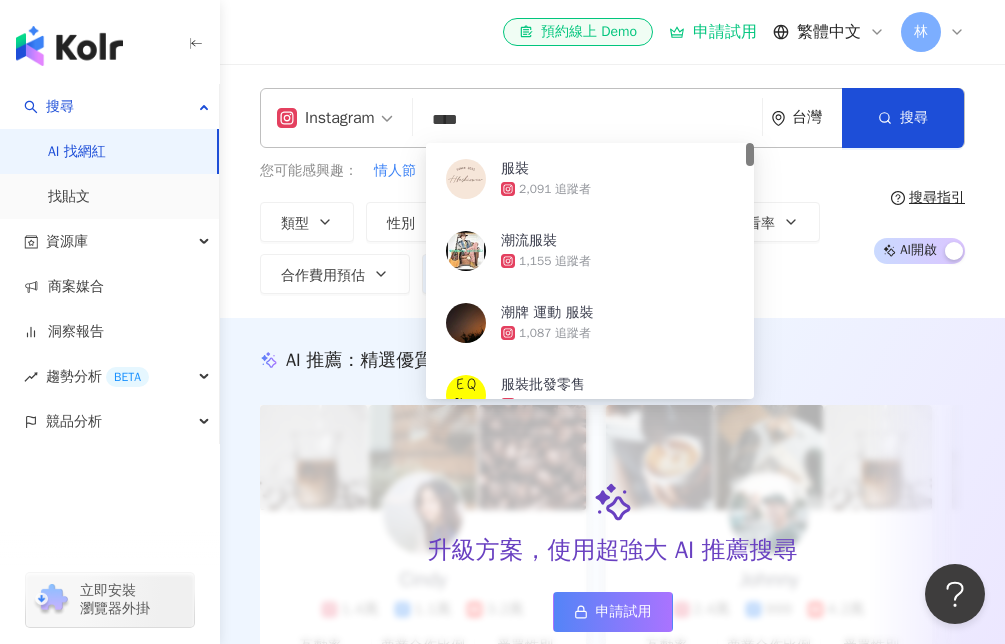 scroll, scrollTop: 1, scrollLeft: 0, axis: vertical 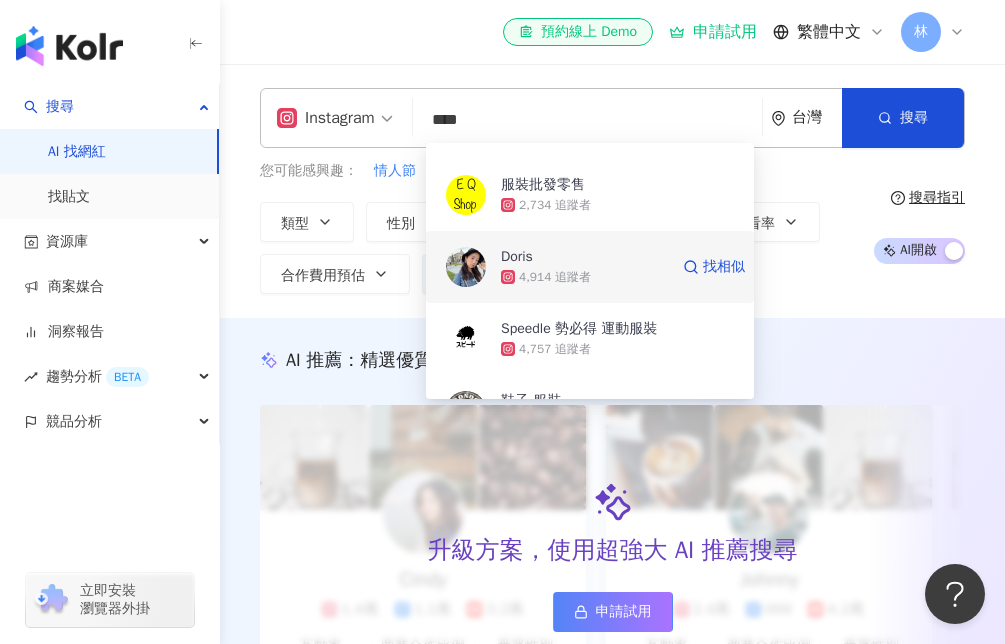 click at bounding box center (466, 267) 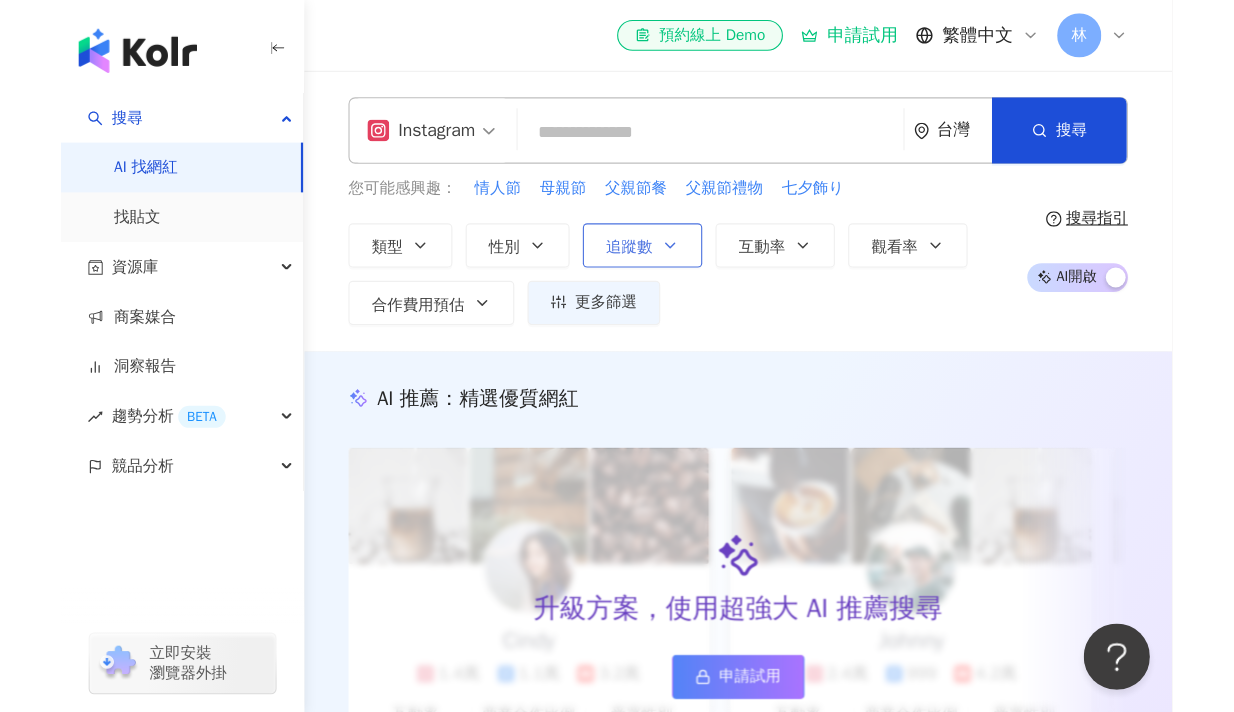 scroll, scrollTop: 0, scrollLeft: 0, axis: both 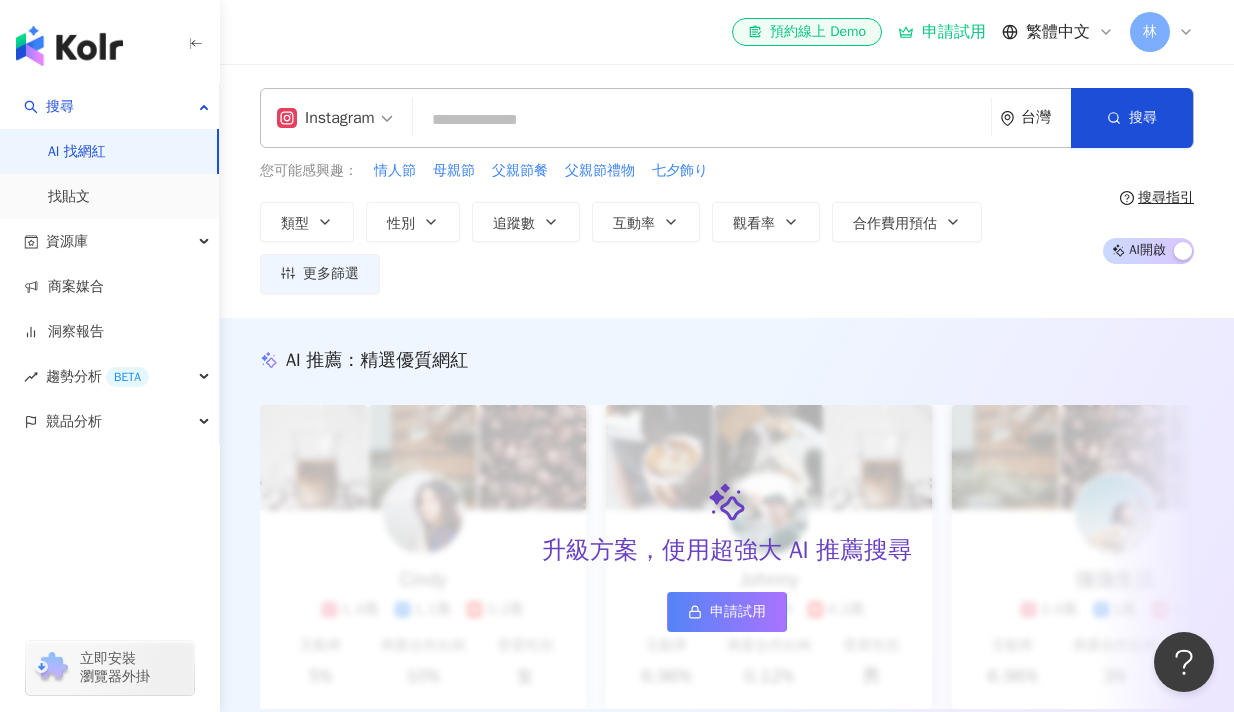 click at bounding box center (699, 120) 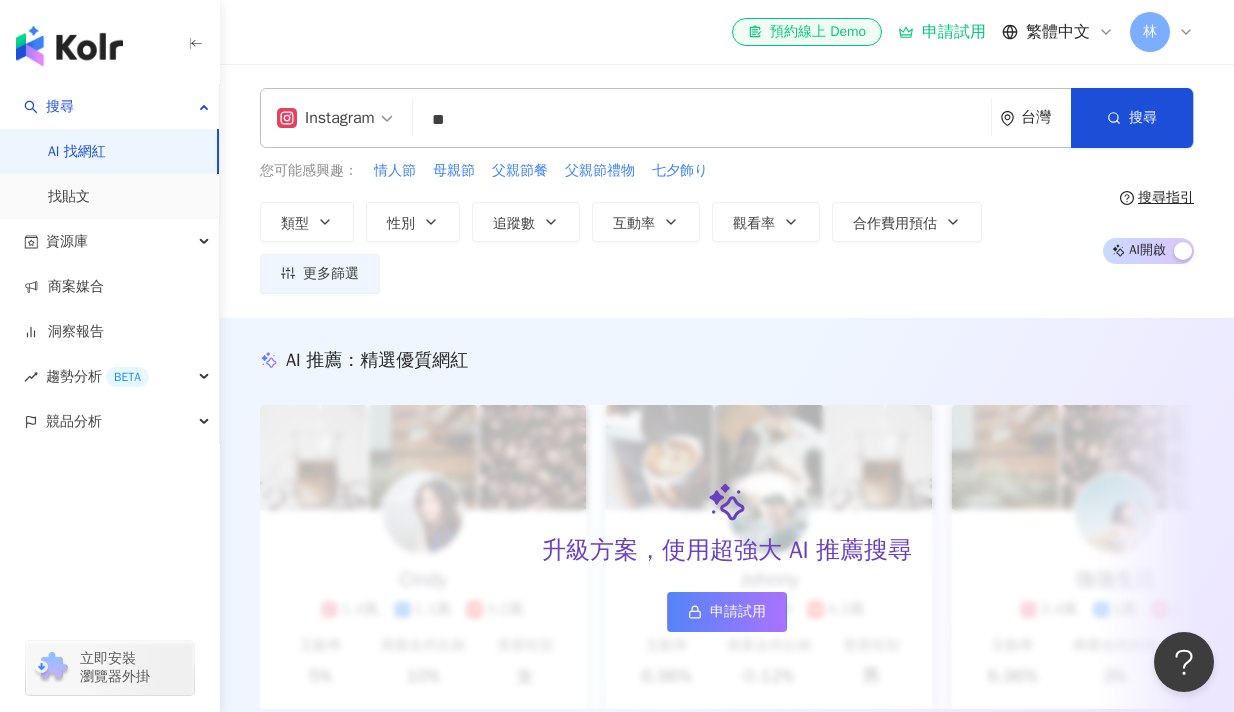 type on "**" 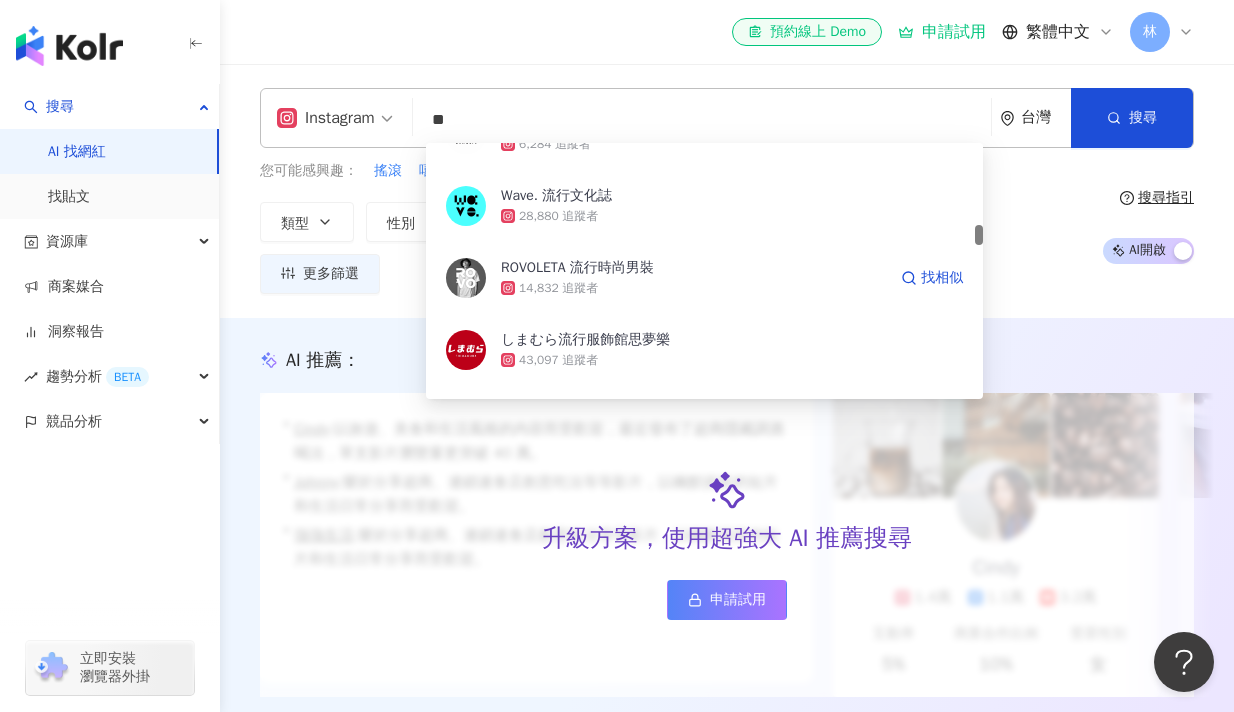 scroll, scrollTop: 1200, scrollLeft: 0, axis: vertical 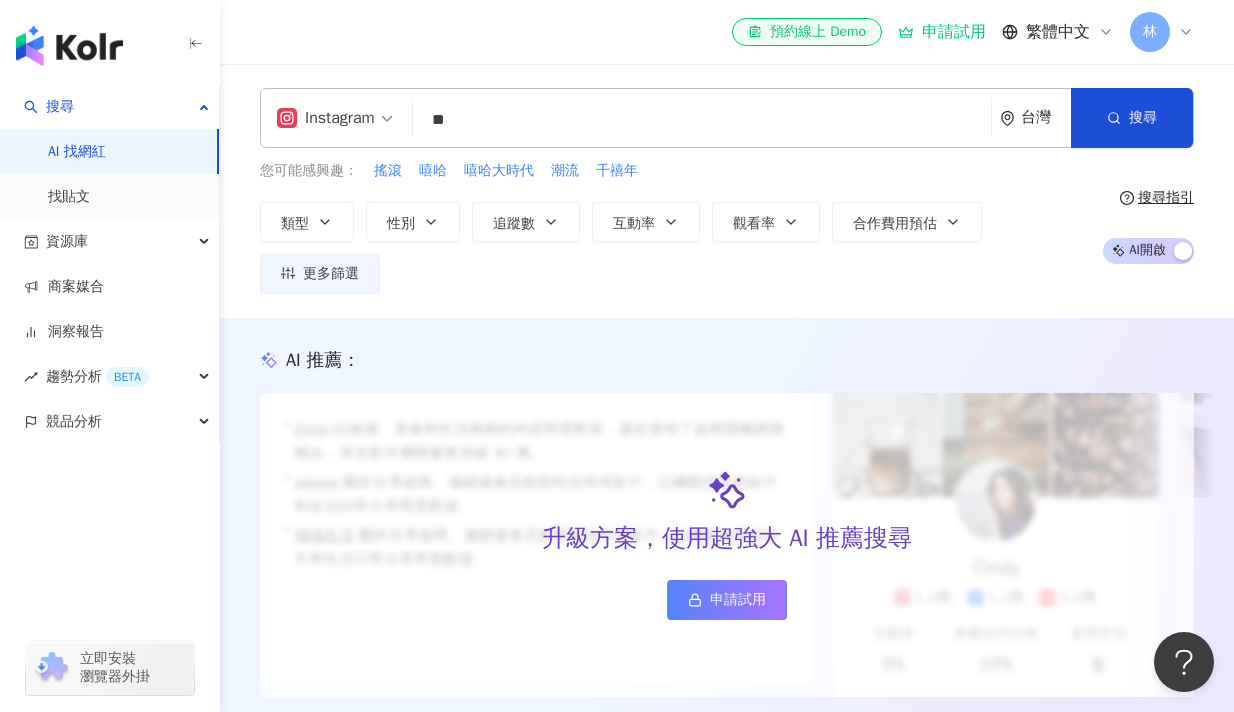 click on "el-icon-cs 預約線上 Demo 申請試用 繁體中文 林" at bounding box center [727, 32] 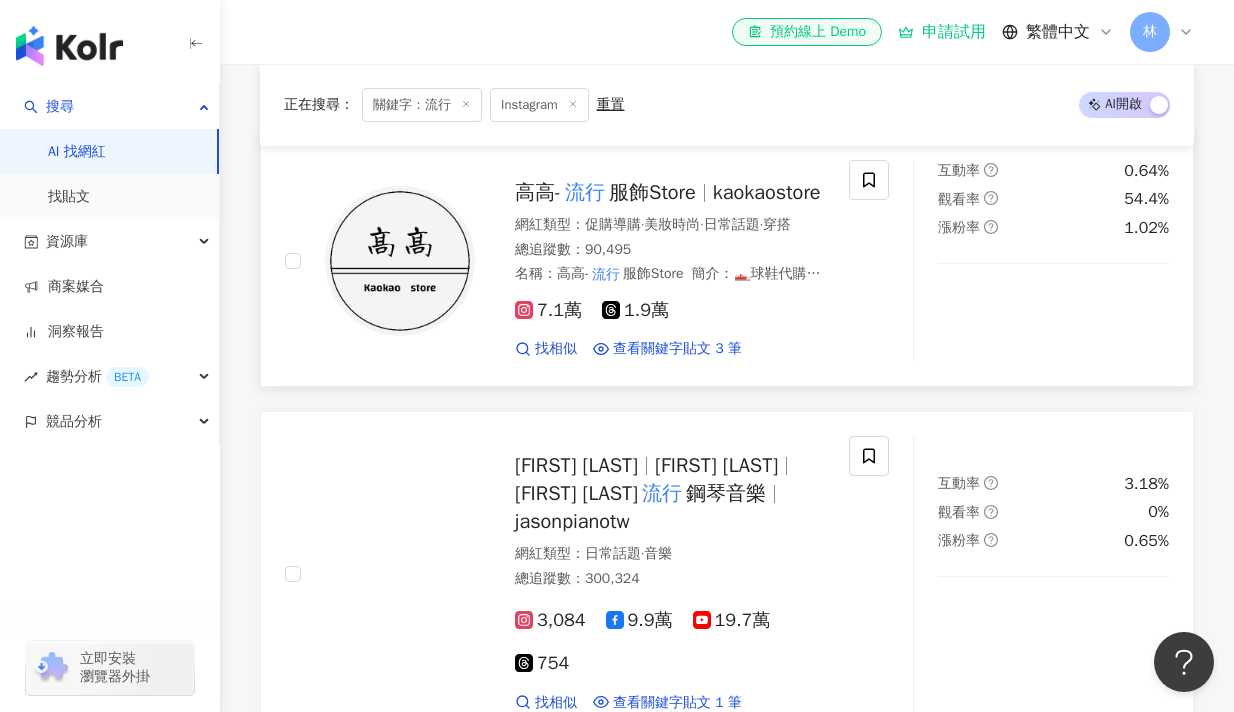 scroll, scrollTop: 700, scrollLeft: 0, axis: vertical 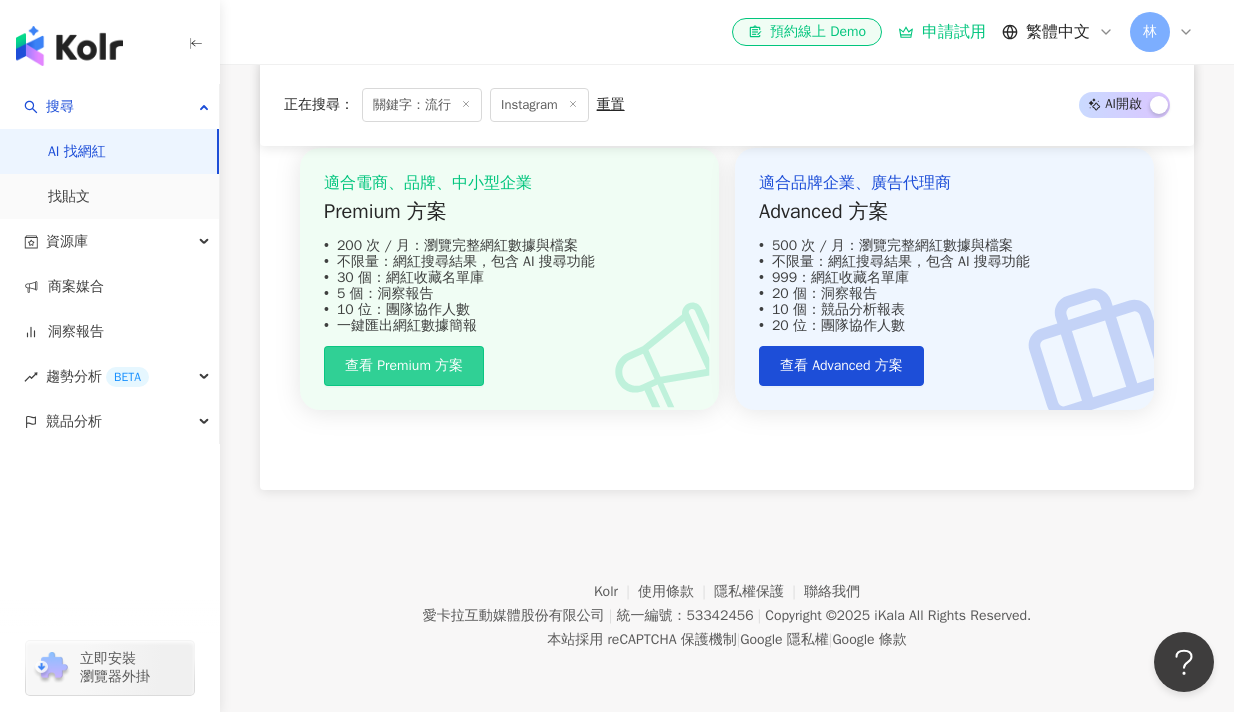 click on "查看 Premium 方案" at bounding box center (404, 366) 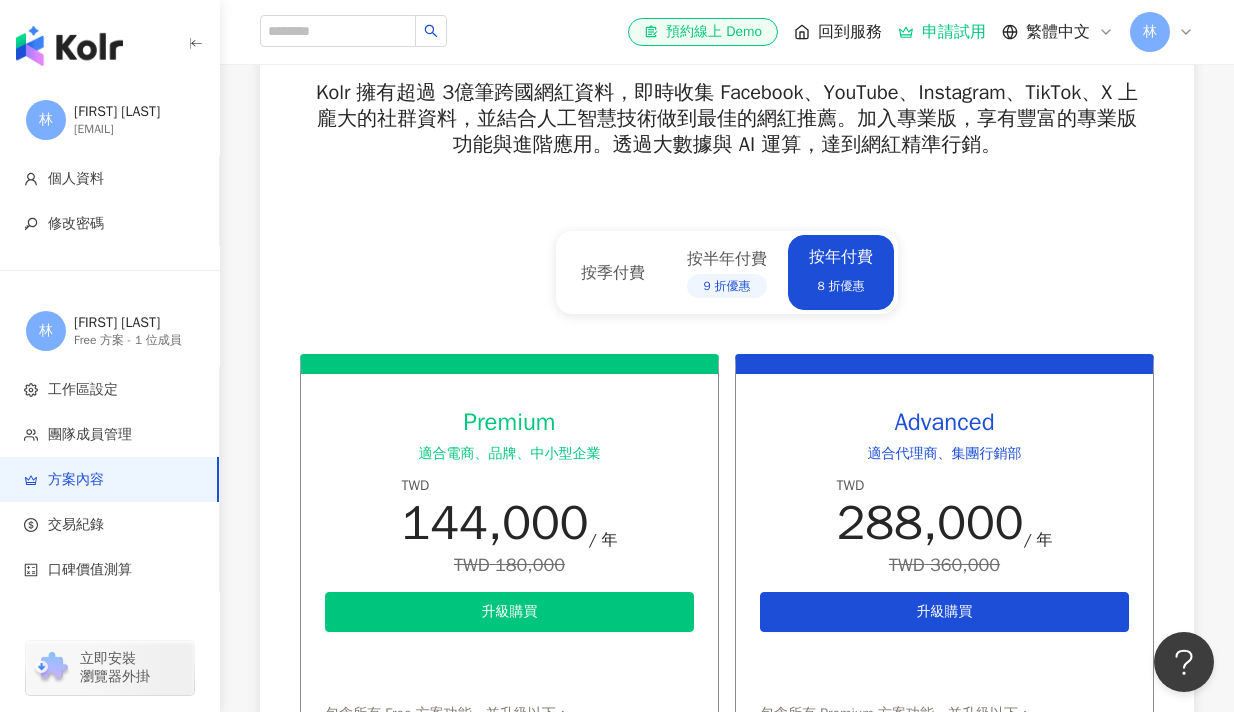 scroll, scrollTop: 700, scrollLeft: 0, axis: vertical 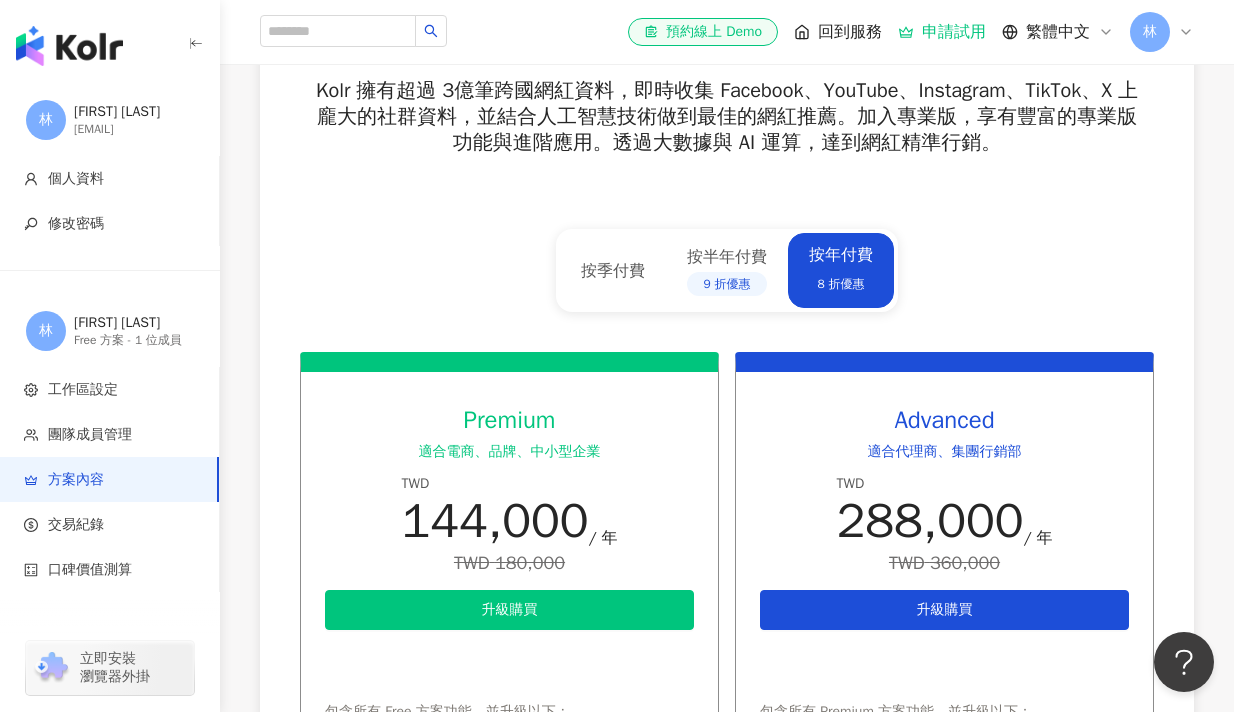 click on "9 折優惠" at bounding box center [727, 284] 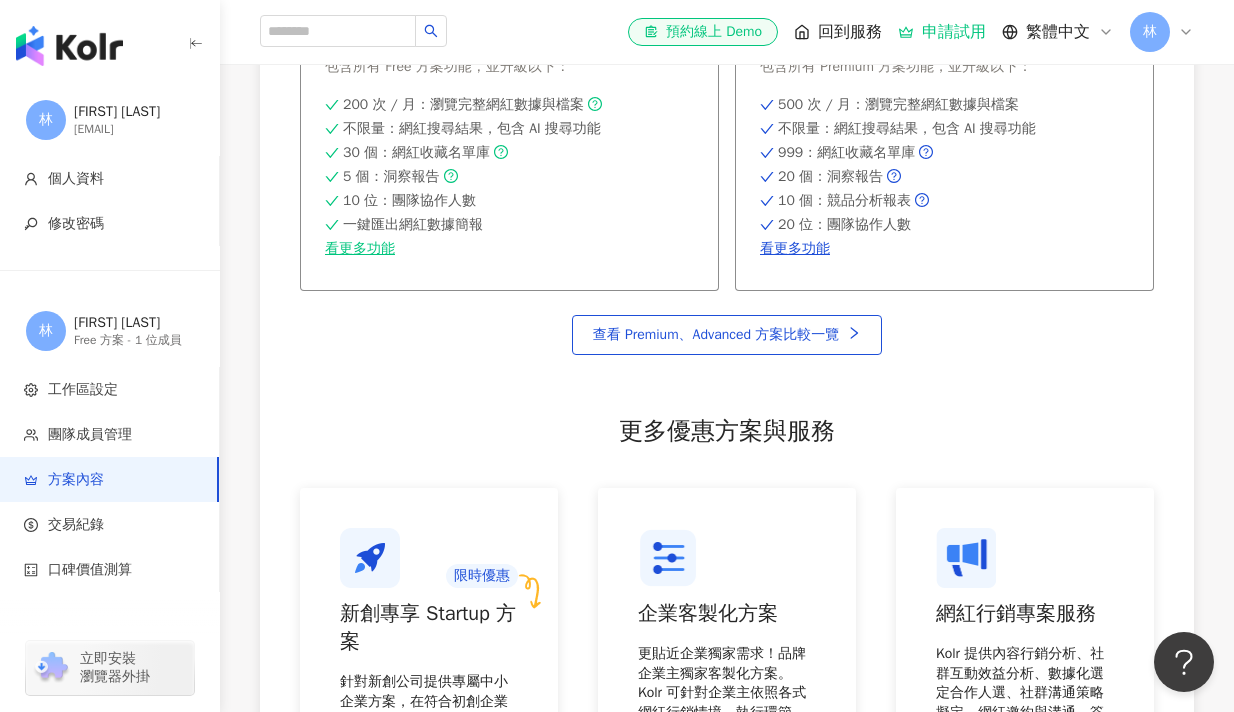 scroll, scrollTop: 1300, scrollLeft: 0, axis: vertical 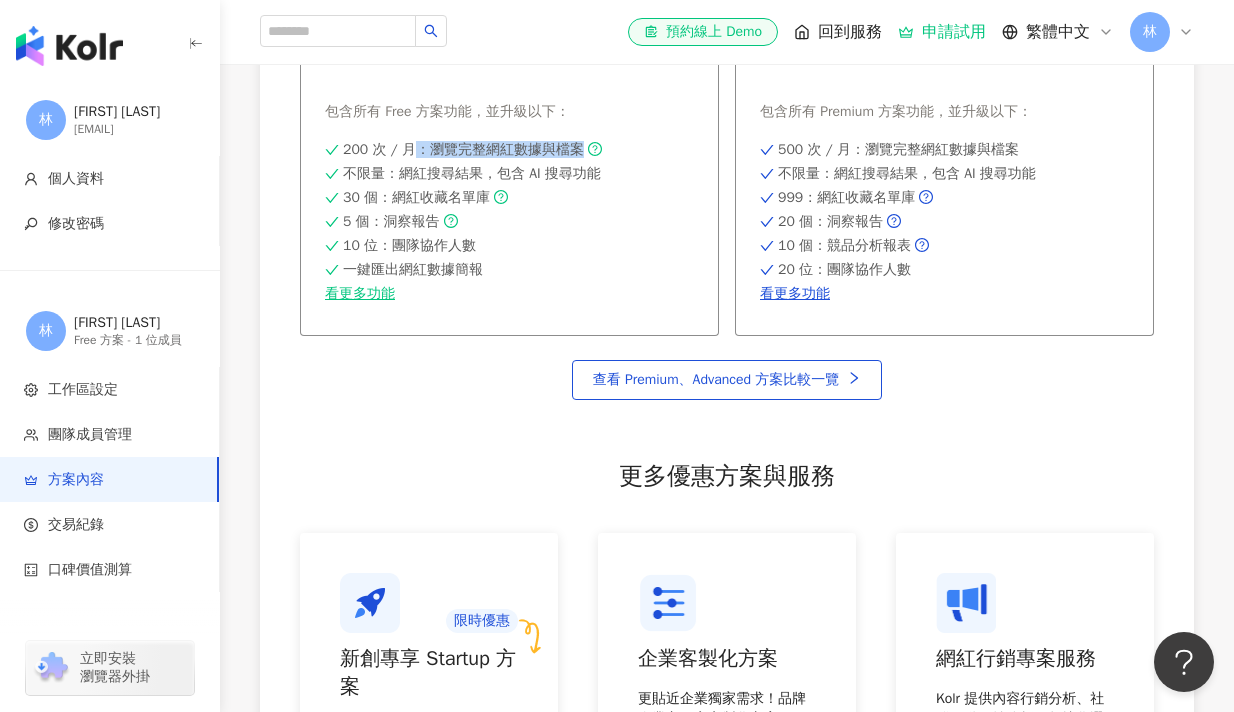 drag, startPoint x: 402, startPoint y: 151, endPoint x: 581, endPoint y: 157, distance: 179.10052 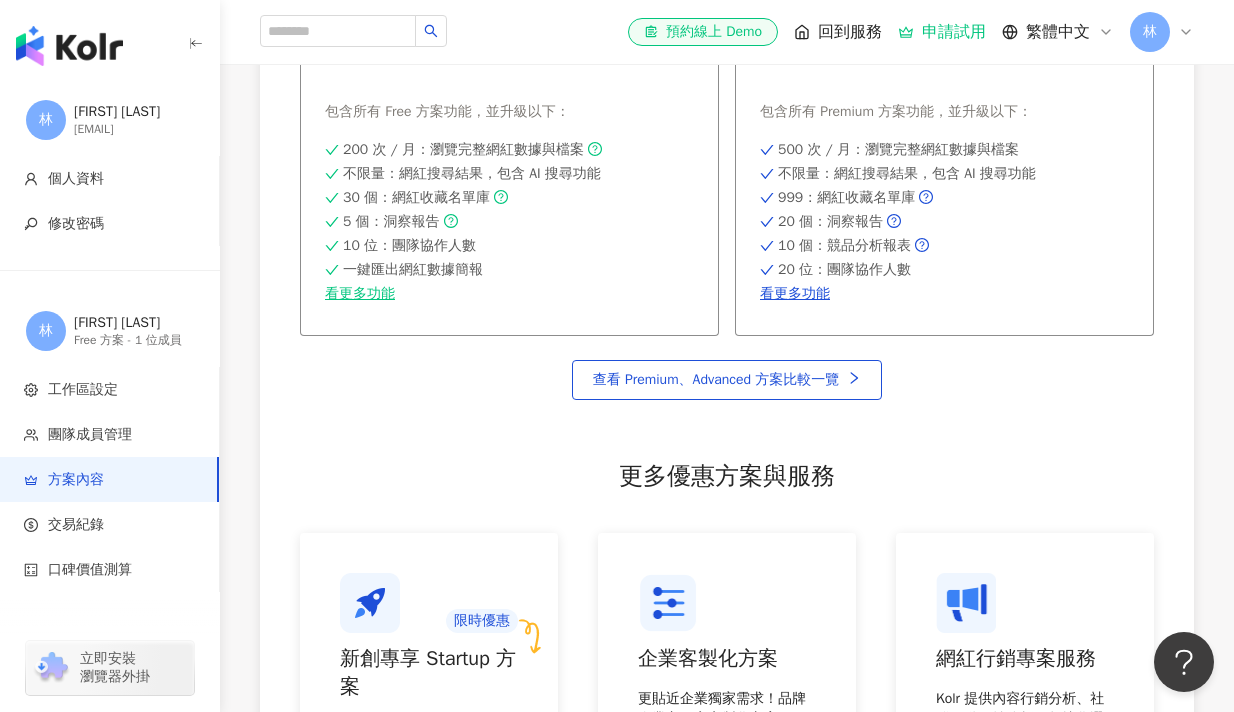 click on "5 個 ：洞察報告" at bounding box center (509, 222) 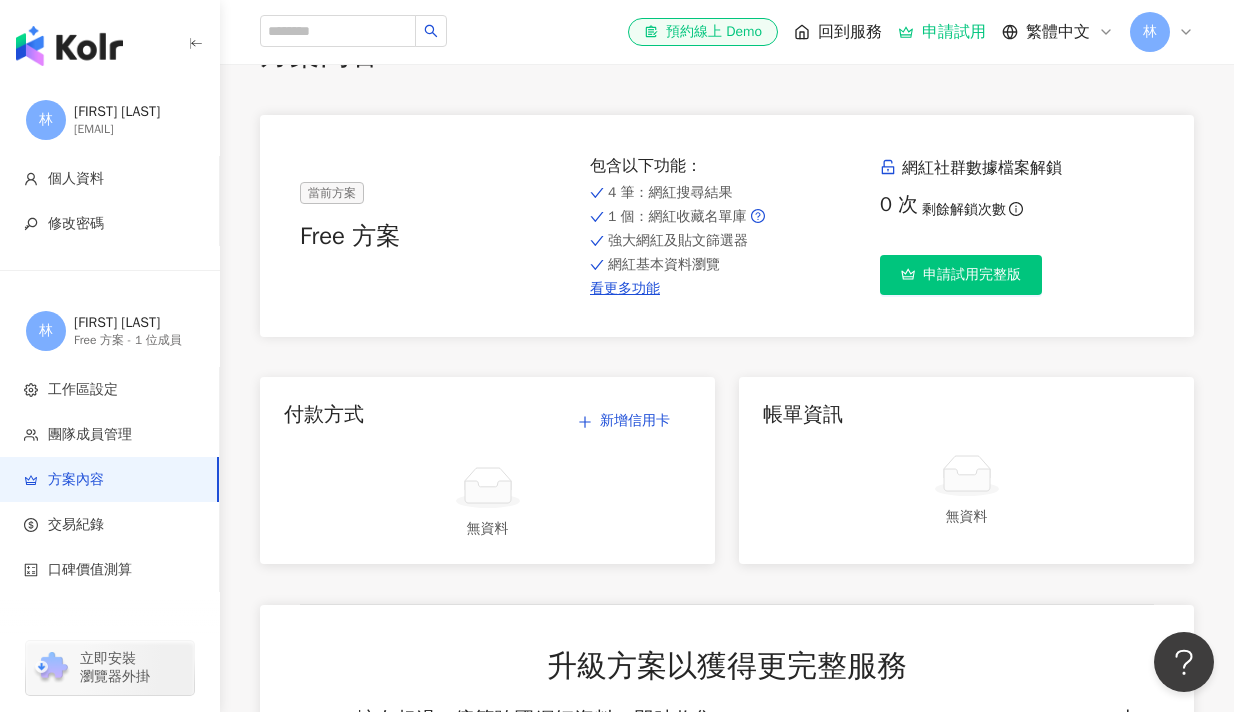 scroll, scrollTop: 67, scrollLeft: 0, axis: vertical 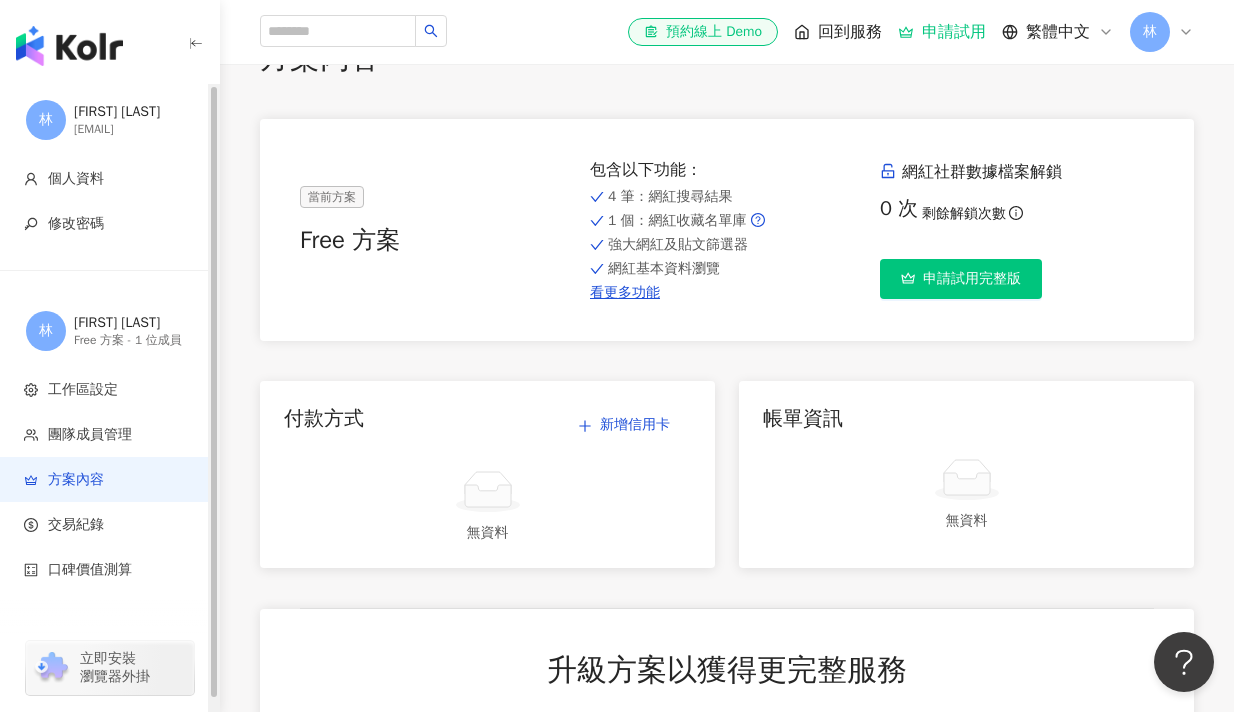 click on "[FIRST] [LAST]" at bounding box center (134, 112) 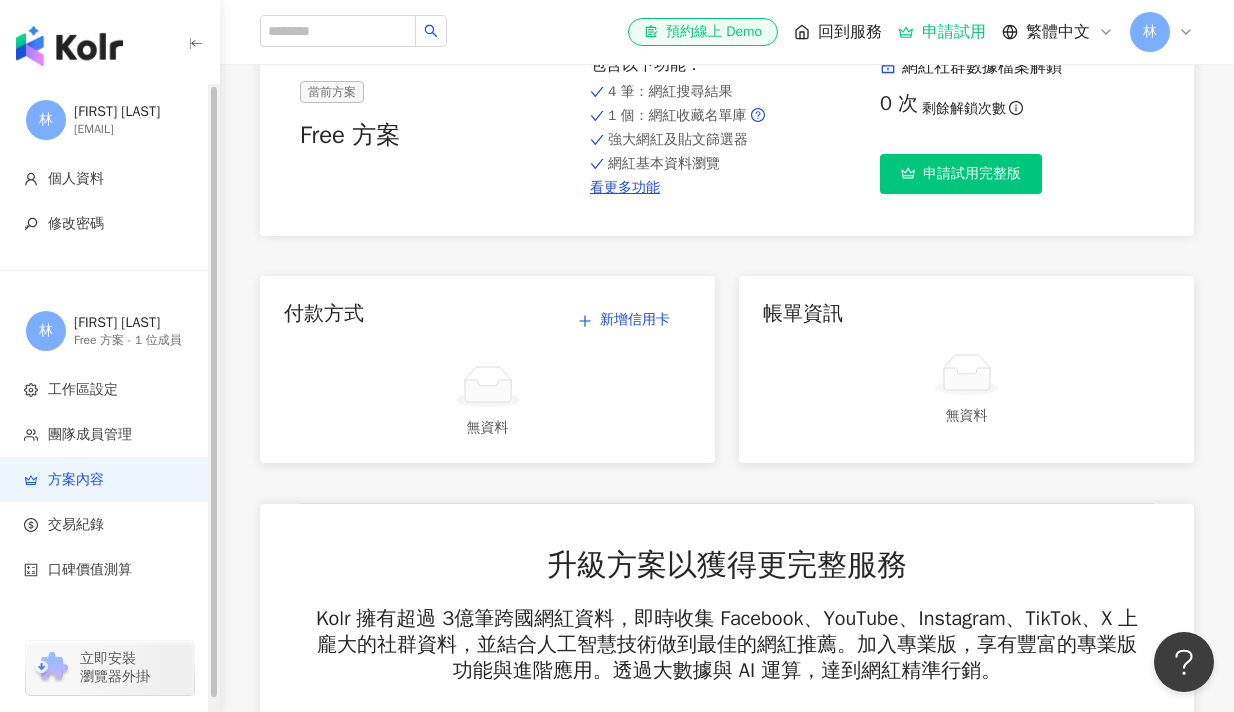 scroll, scrollTop: 267, scrollLeft: 0, axis: vertical 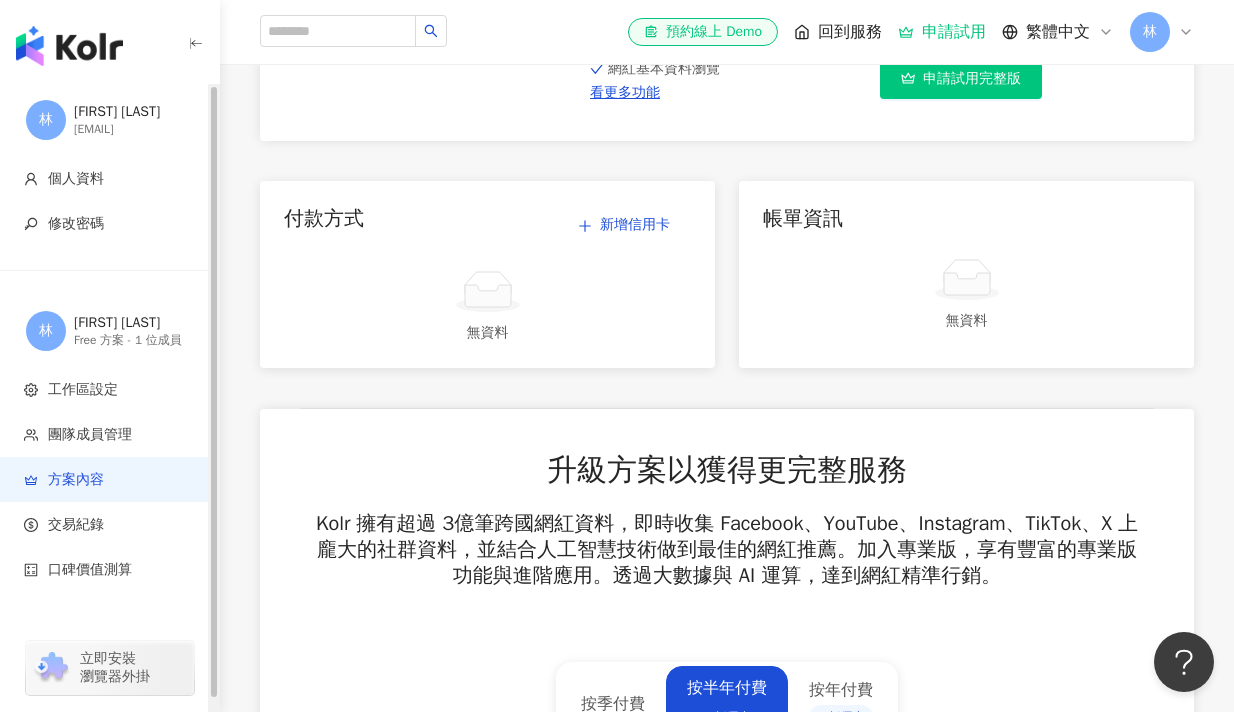 click on "林" at bounding box center (46, 331) 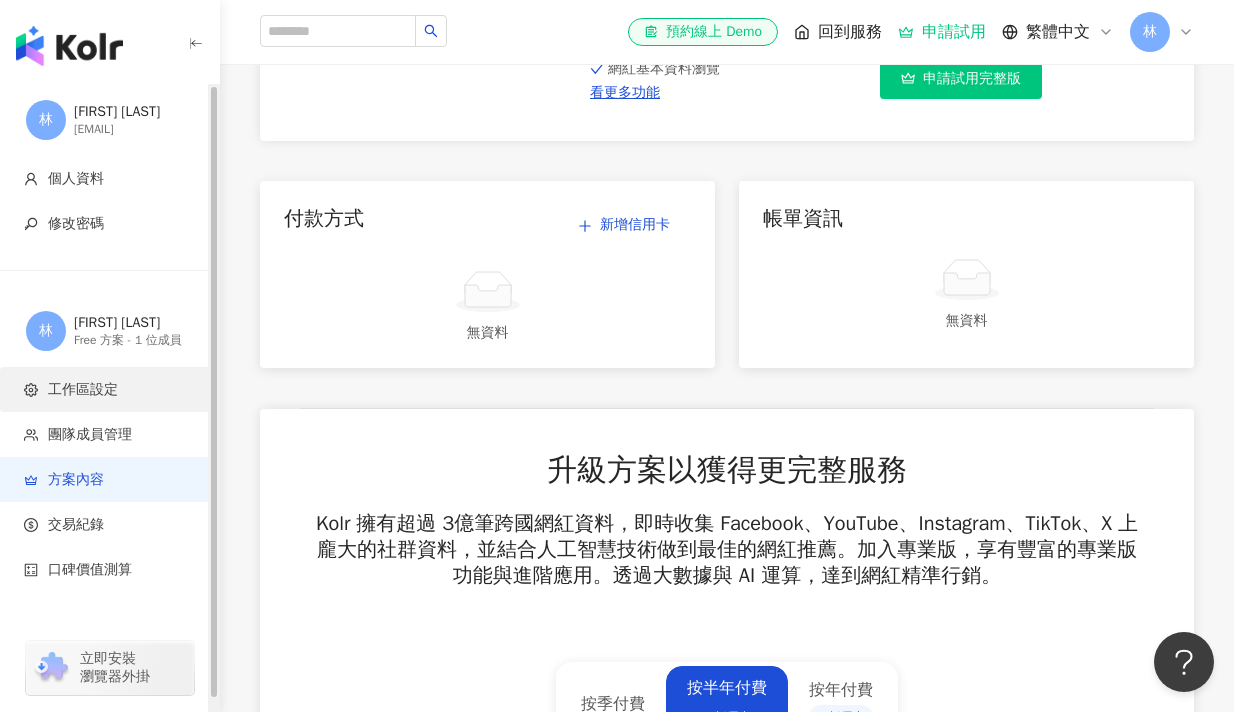 click on "工作區設定" at bounding box center (83, 390) 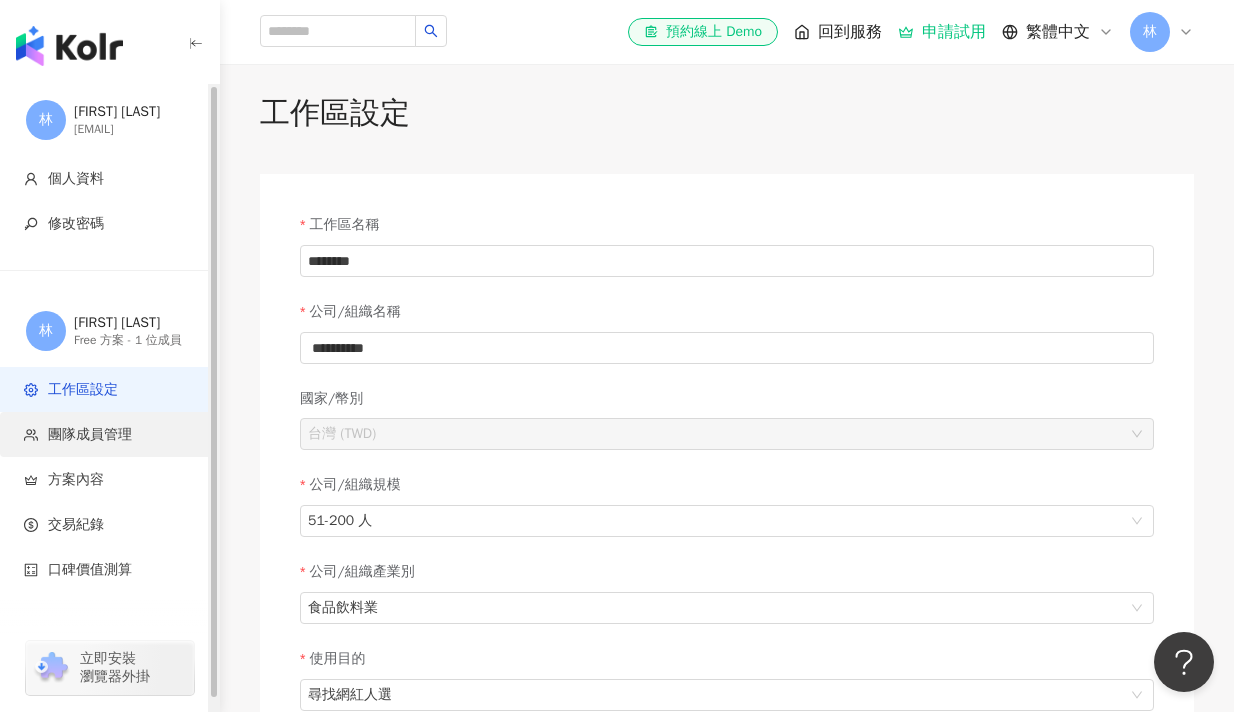 scroll, scrollTop: 0, scrollLeft: 0, axis: both 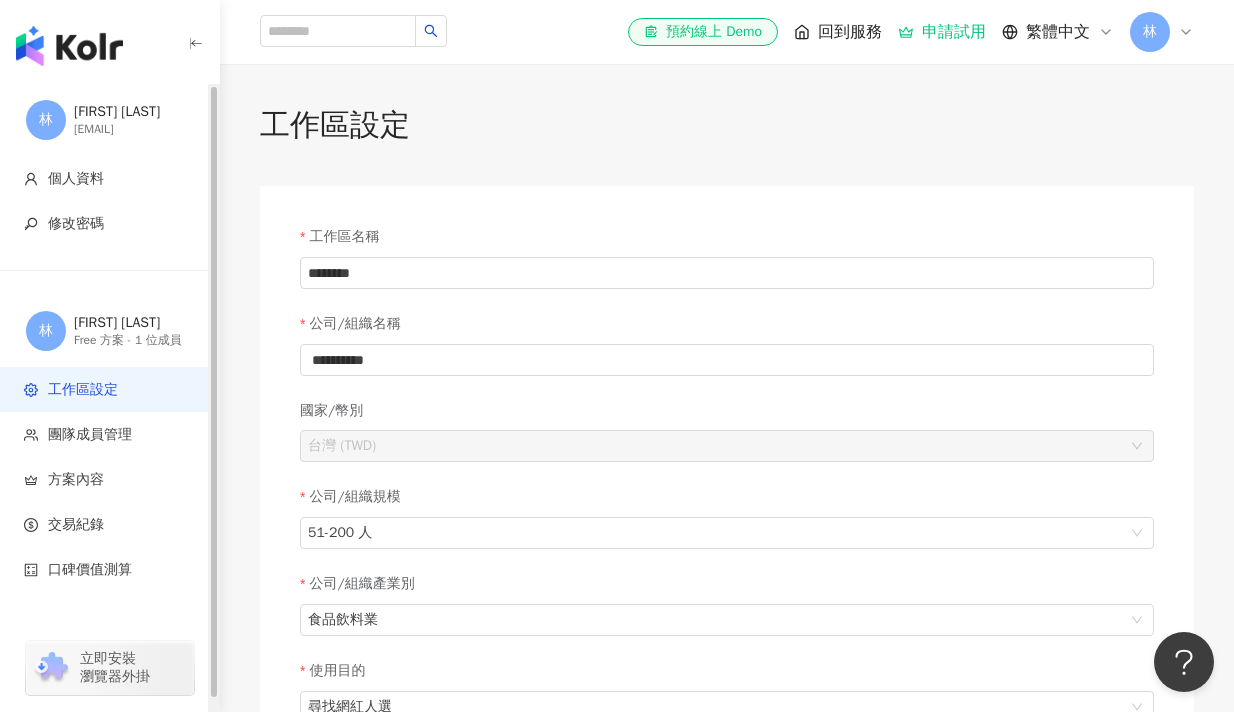 click at bounding box center [69, 46] 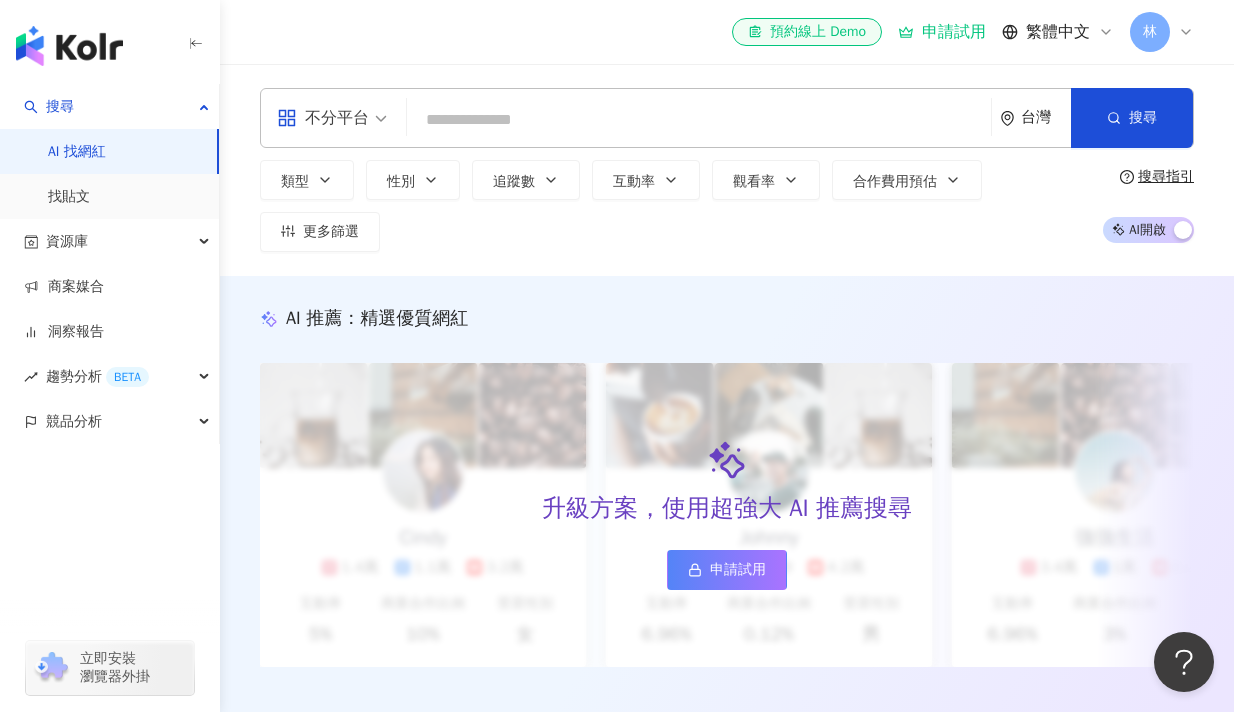 click at bounding box center [699, 120] 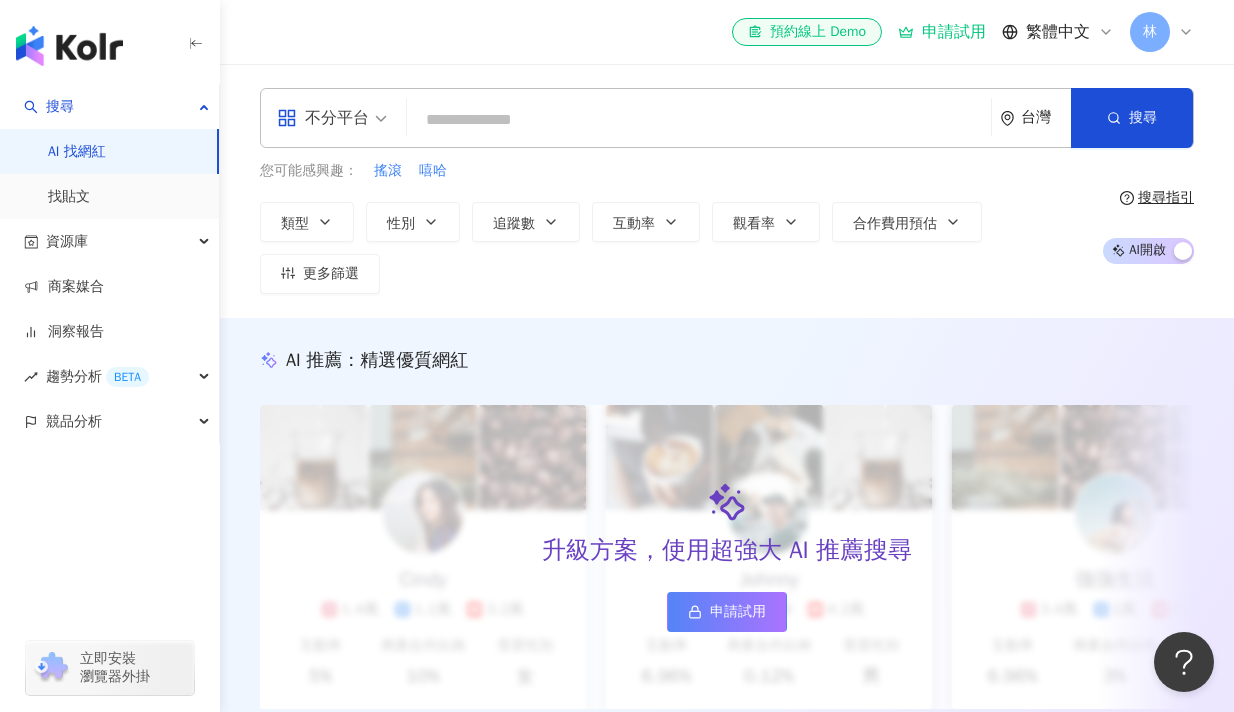 click on "不分平台" at bounding box center (323, 118) 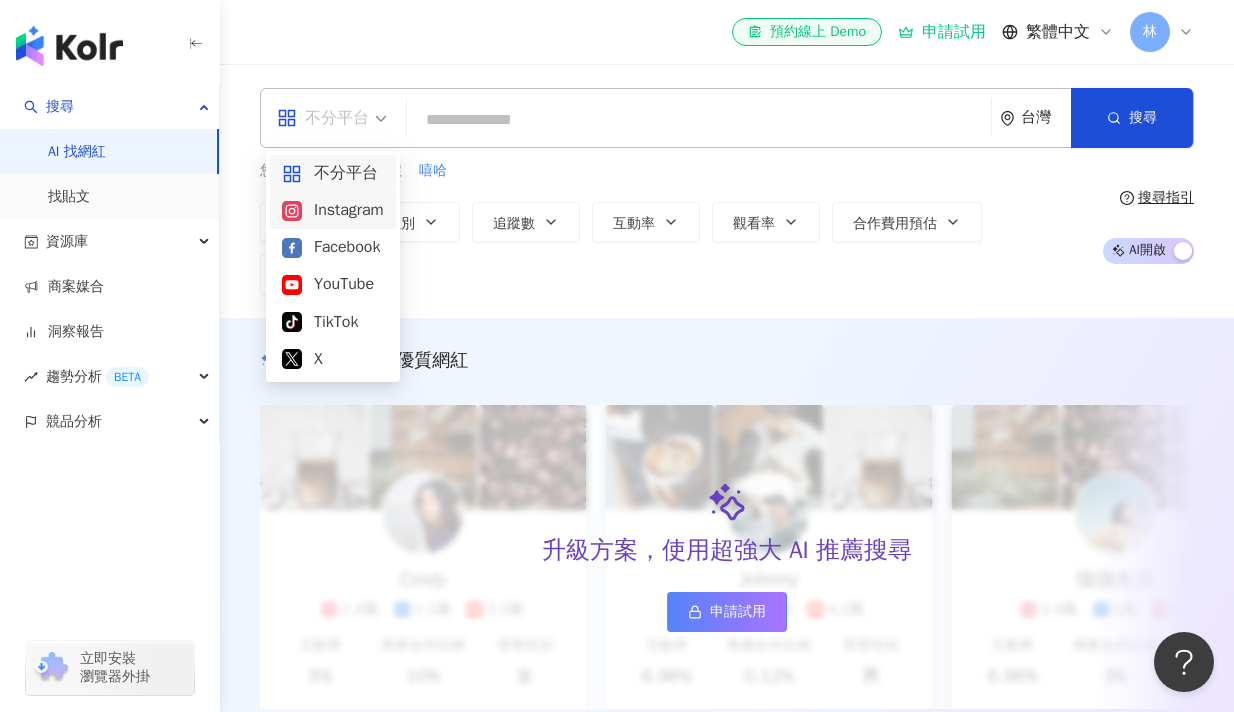 click on "Instagram" at bounding box center [333, 210] 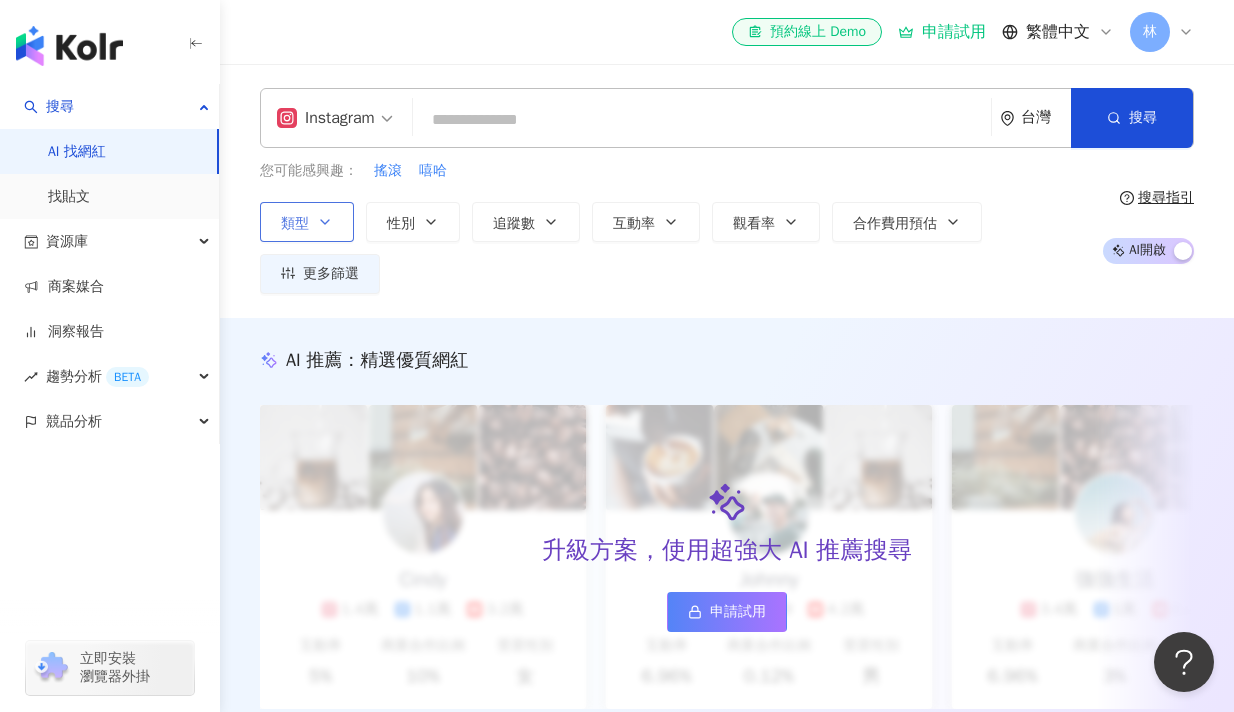 click 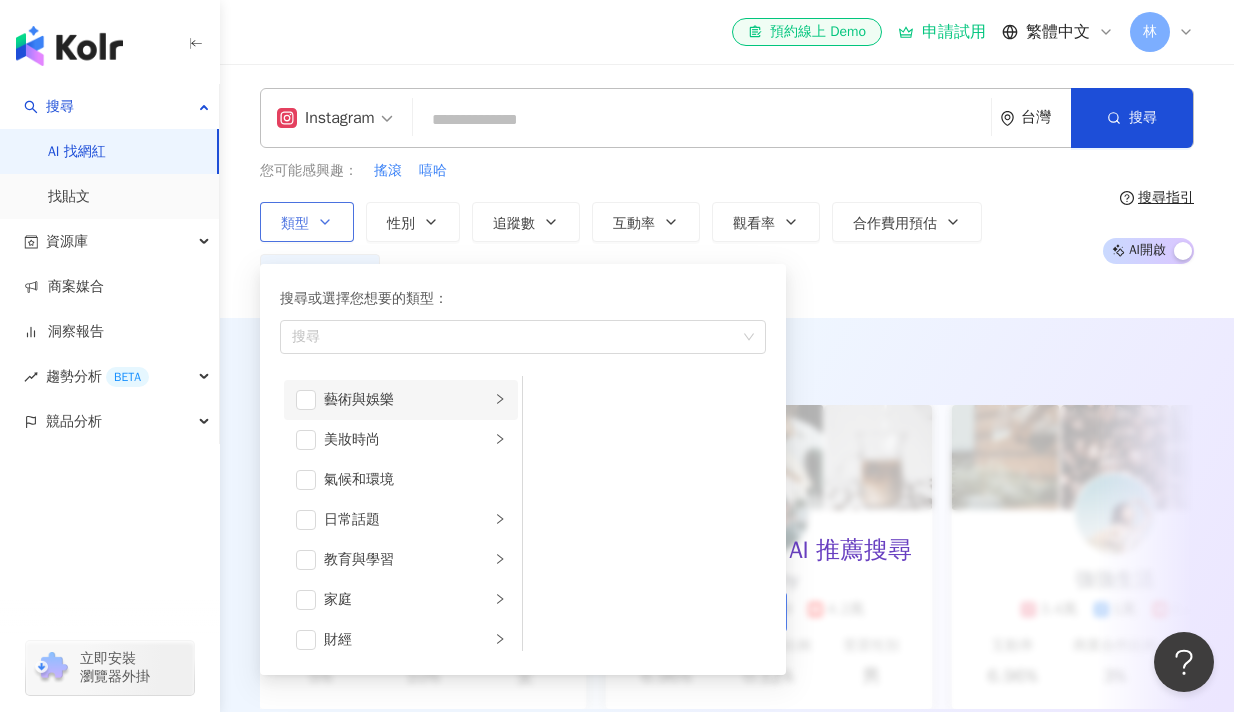 scroll, scrollTop: 100, scrollLeft: 0, axis: vertical 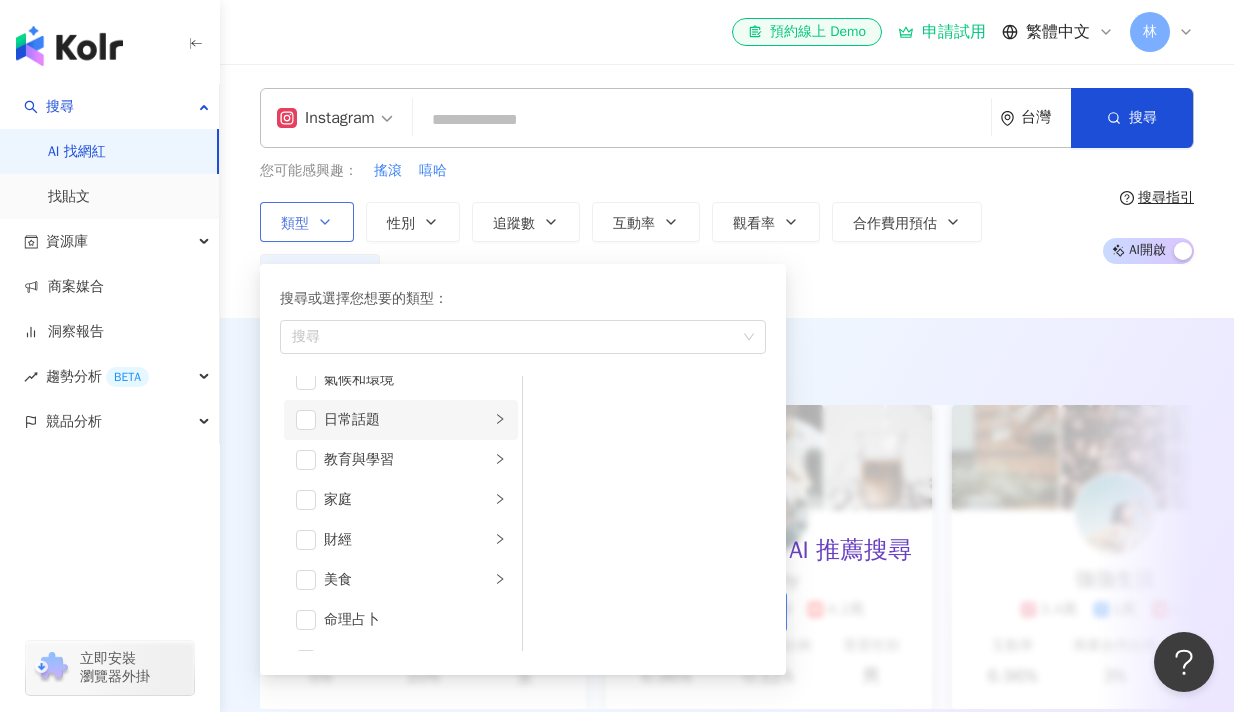 click on "日常話題" at bounding box center [401, 420] 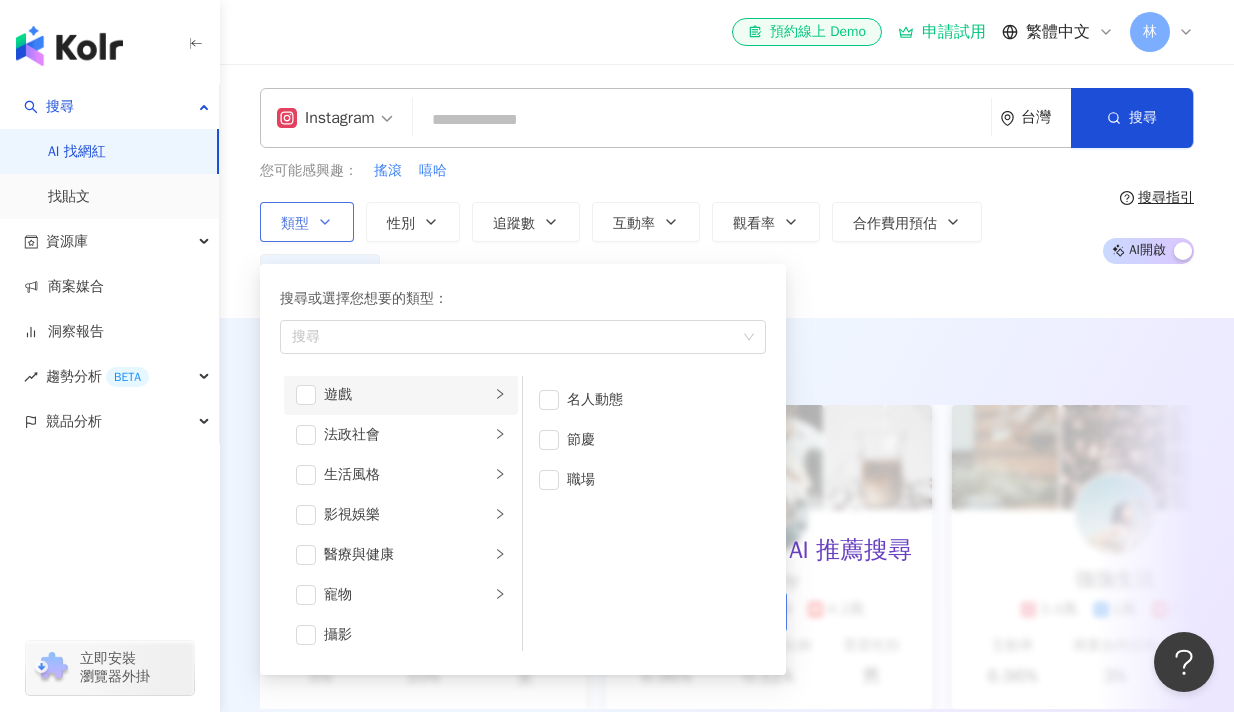 scroll, scrollTop: 400, scrollLeft: 0, axis: vertical 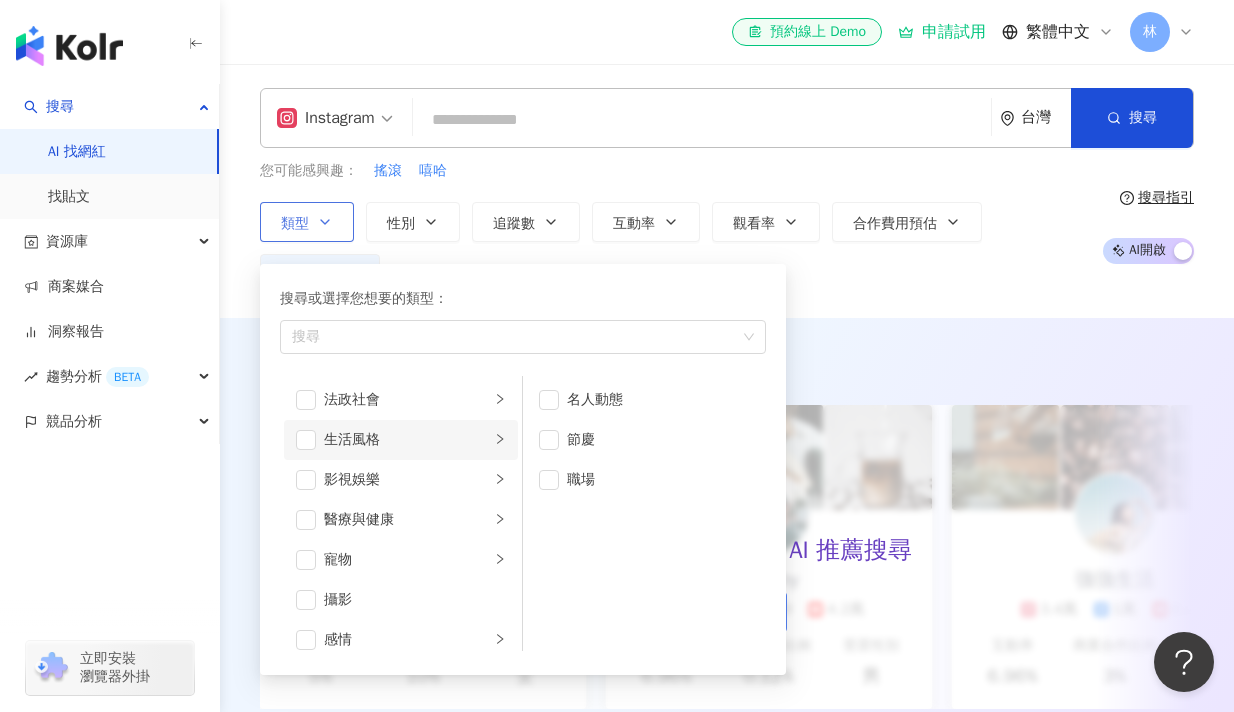 click on "生活風格" at bounding box center [407, 440] 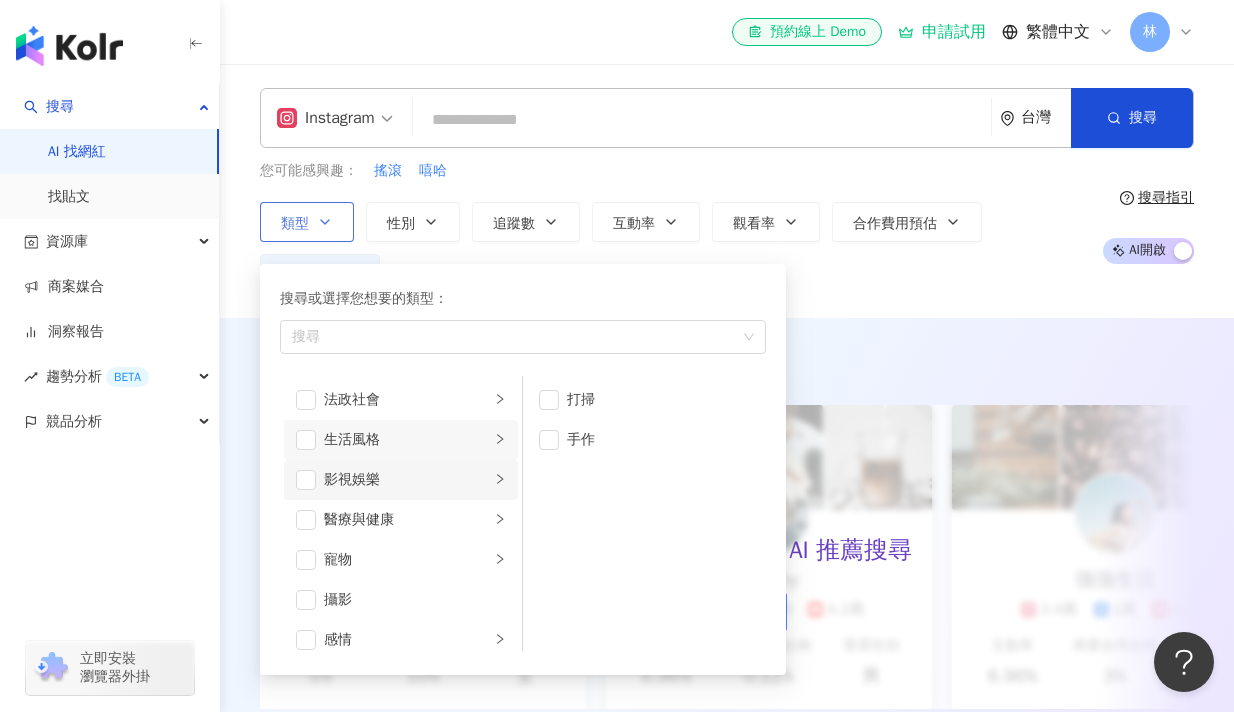 click on "影視娛樂" at bounding box center (407, 480) 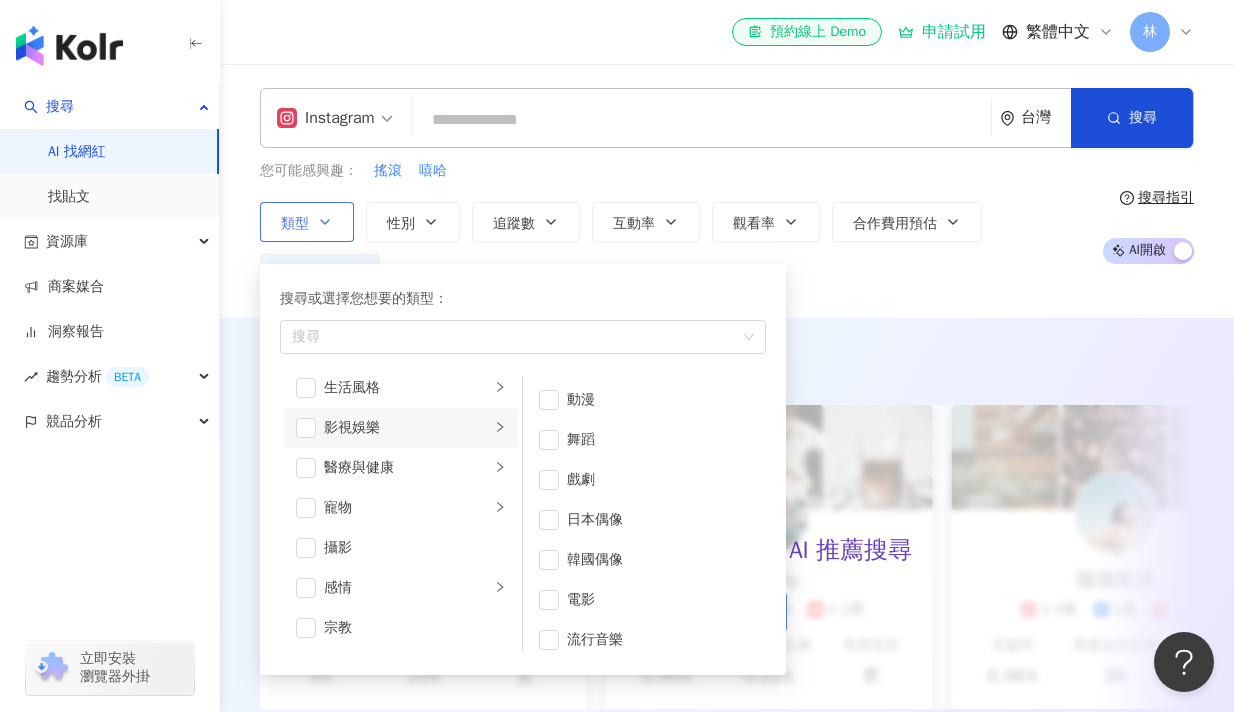 scroll, scrollTop: 500, scrollLeft: 0, axis: vertical 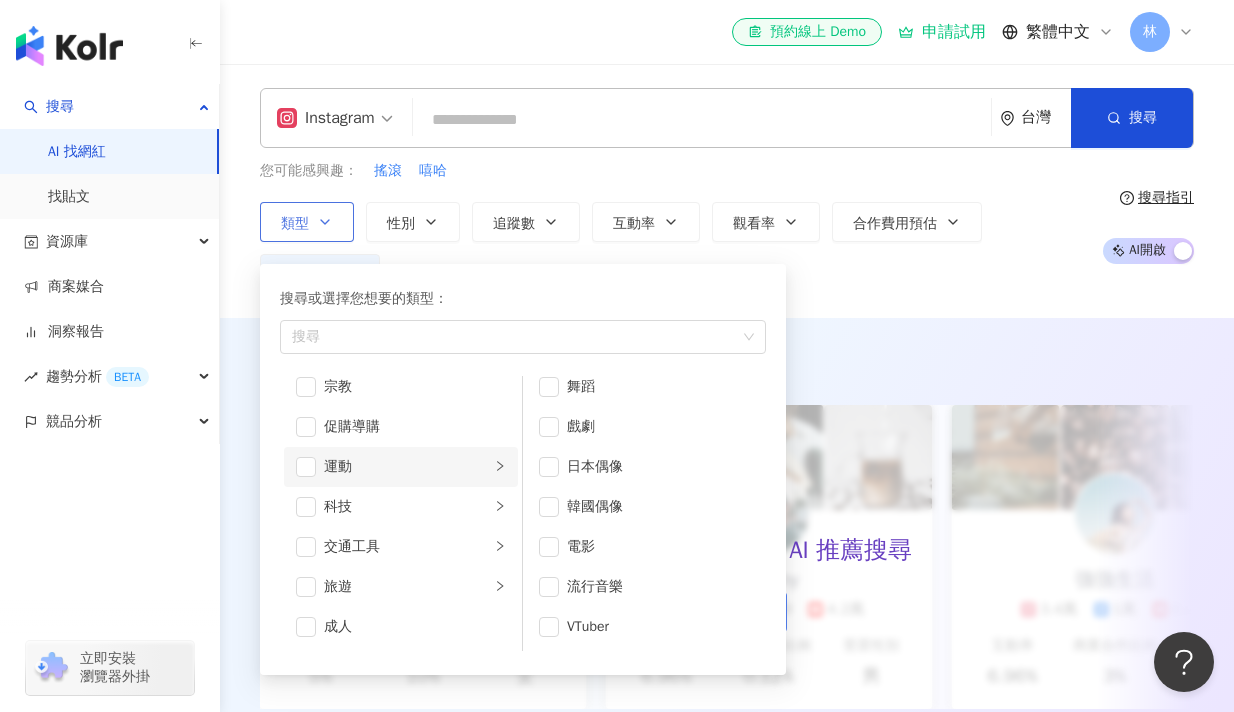 click on "運動" at bounding box center [407, 467] 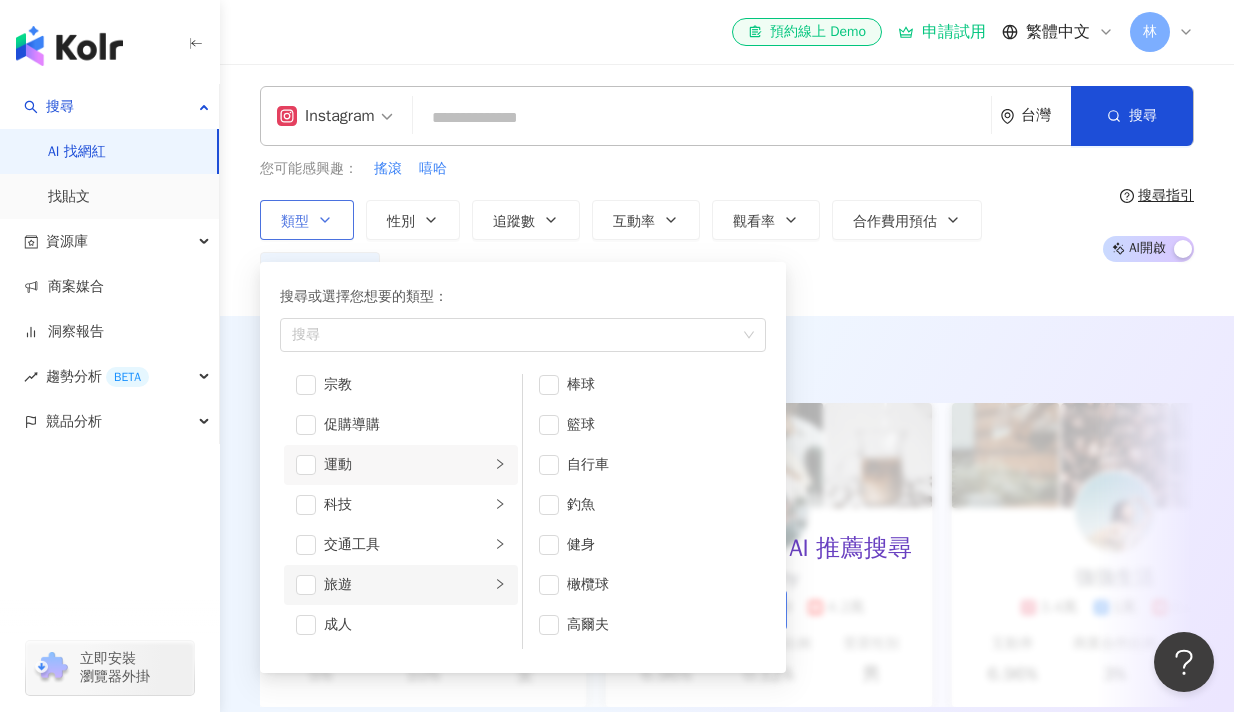 scroll, scrollTop: 0, scrollLeft: 0, axis: both 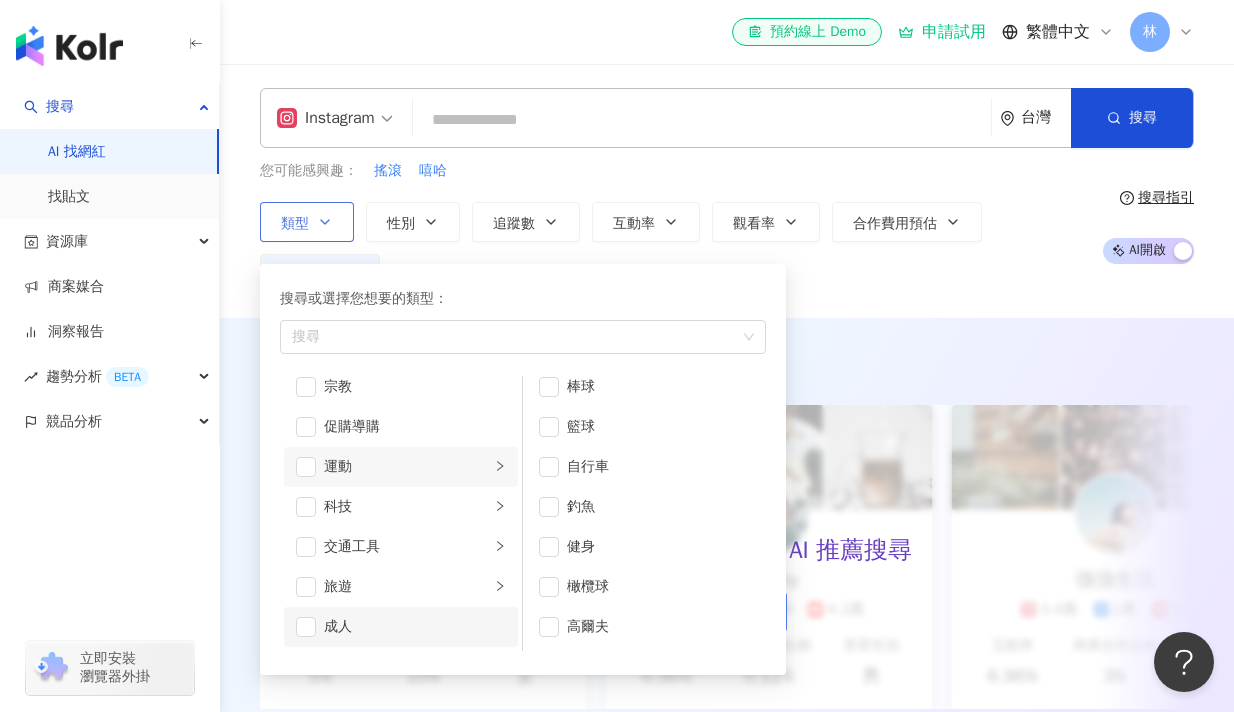 click on "成人" at bounding box center [415, 627] 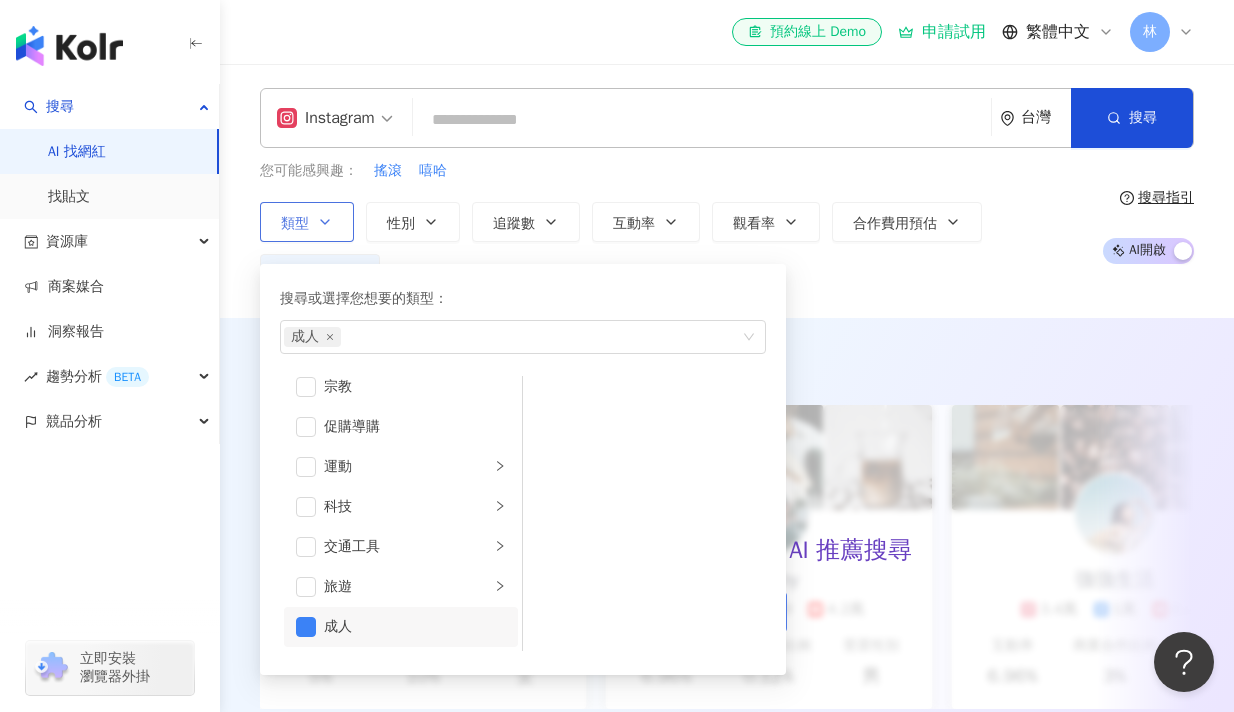 drag, startPoint x: 381, startPoint y: 617, endPoint x: 339, endPoint y: 619, distance: 42.047592 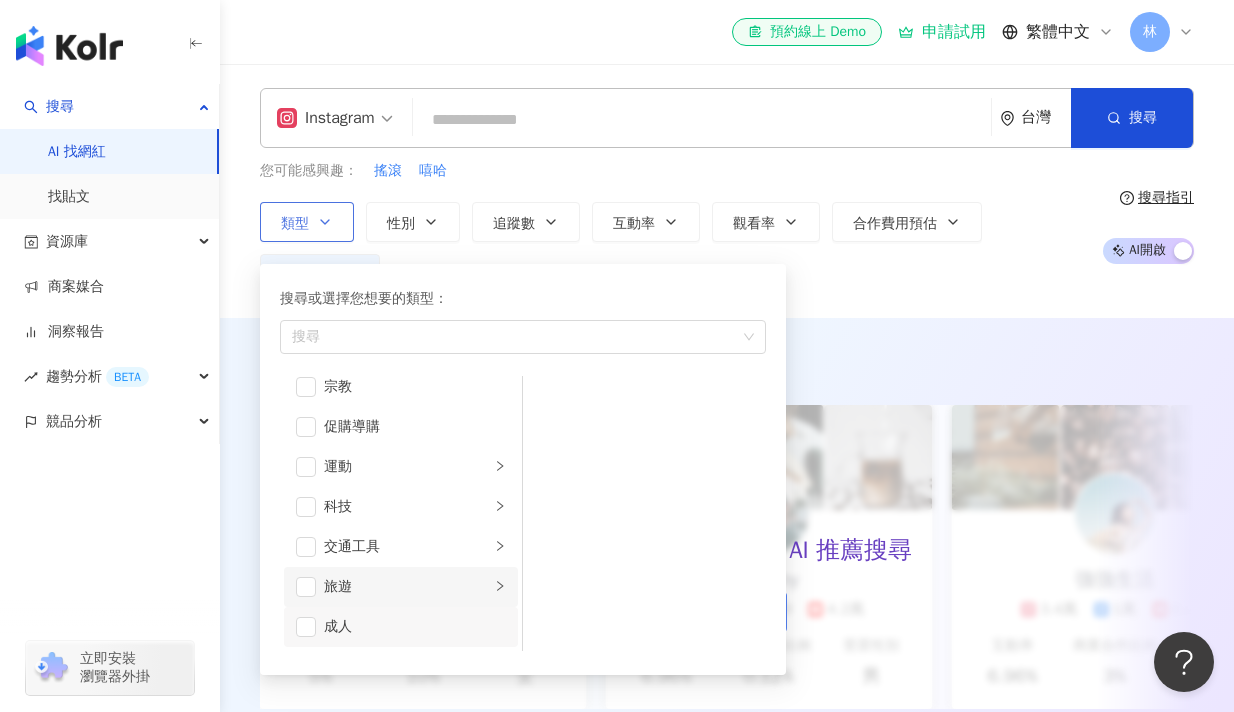 click on "旅遊" at bounding box center (407, 587) 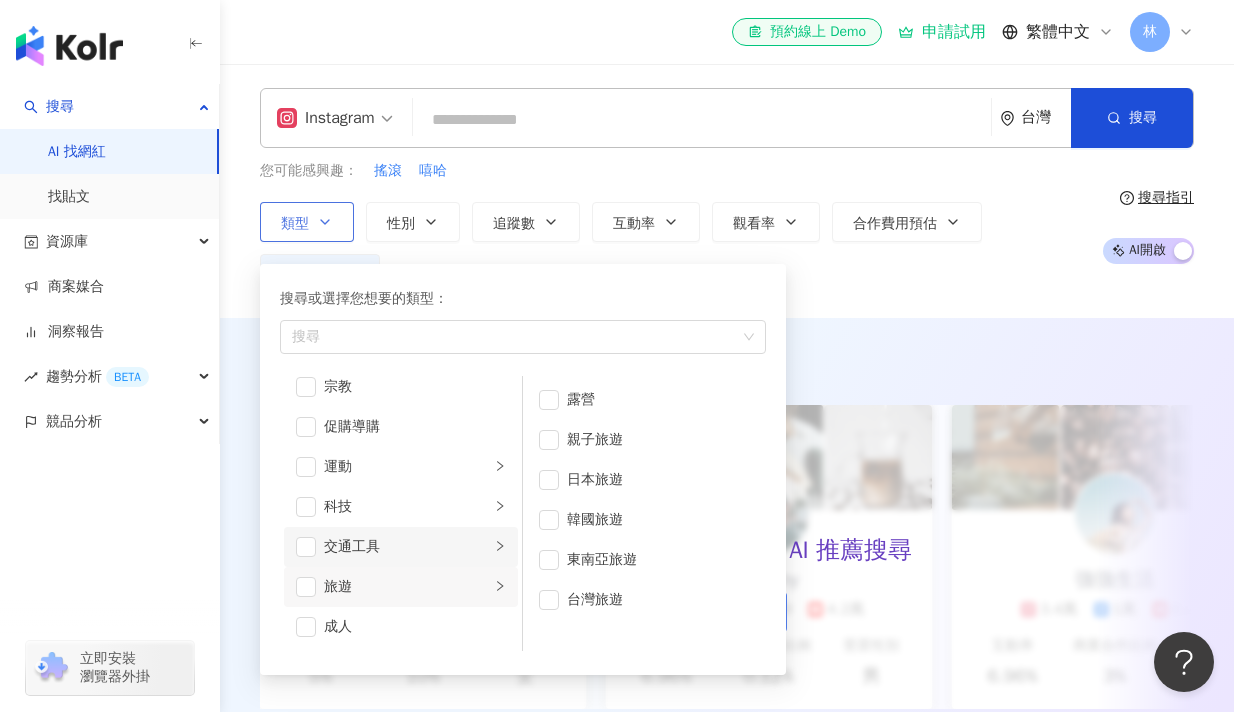 click on "交通工具" at bounding box center (407, 547) 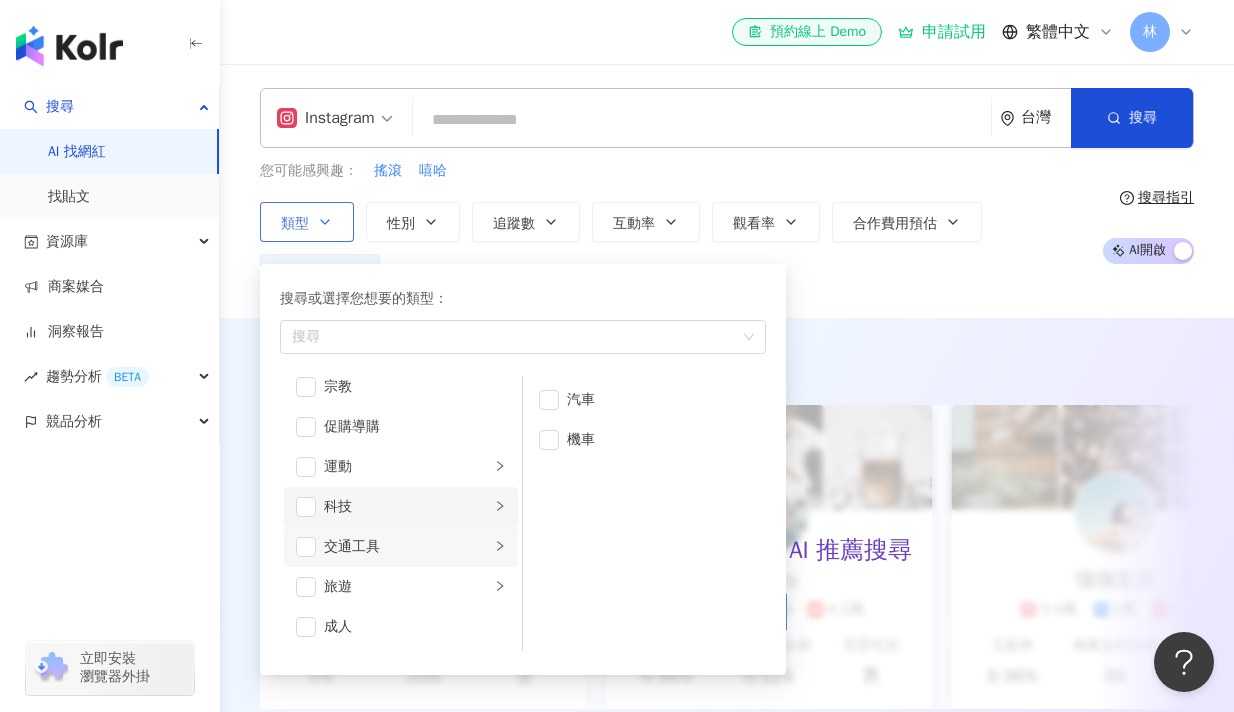 click on "科技" at bounding box center (407, 507) 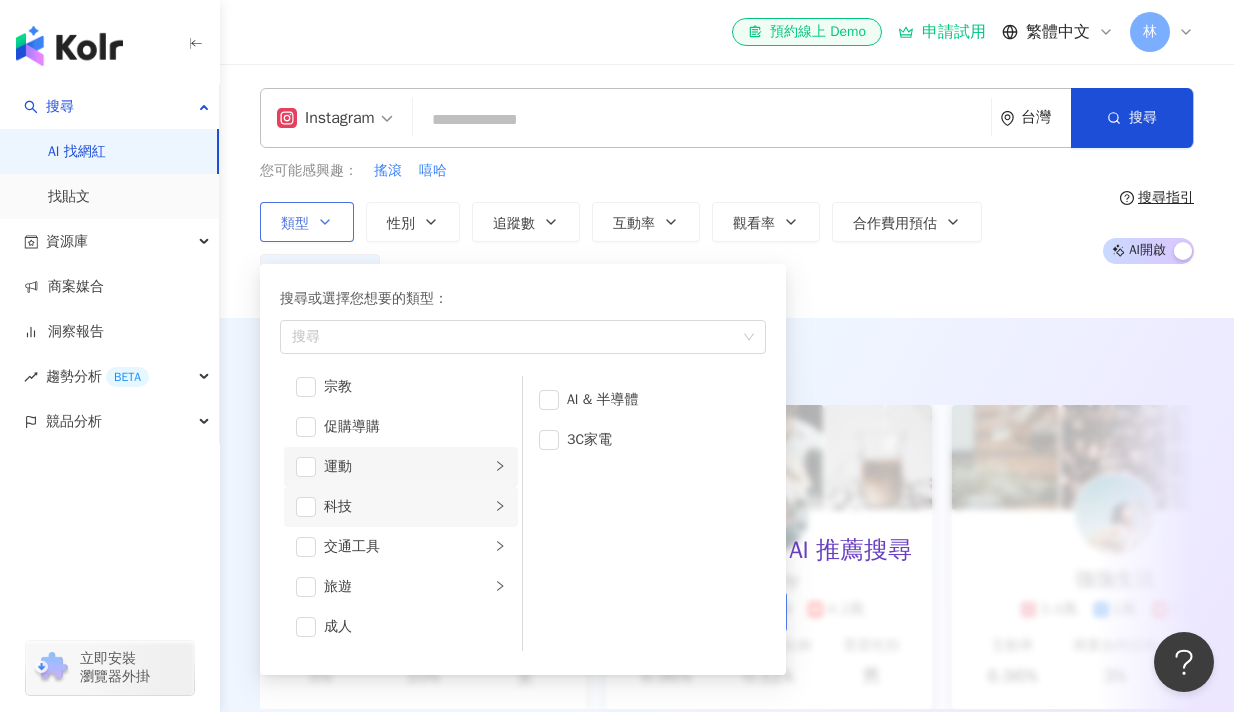 click on "運動" at bounding box center (407, 467) 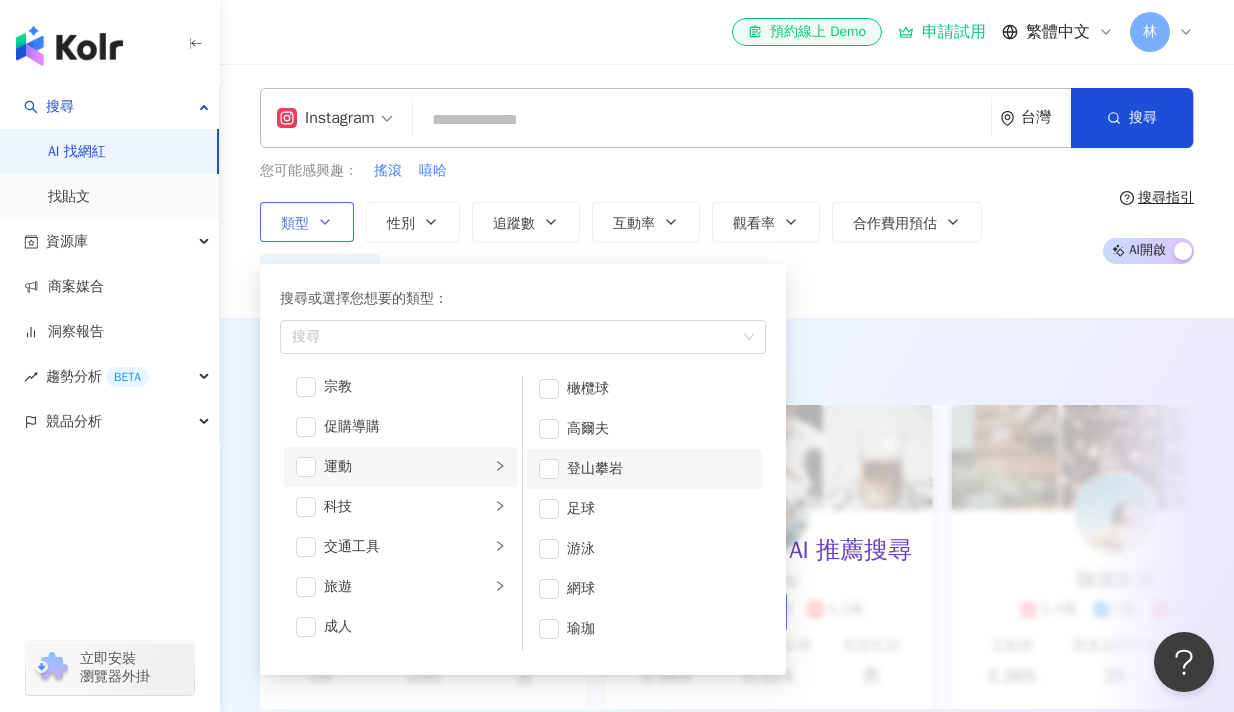 scroll, scrollTop: 253, scrollLeft: 0, axis: vertical 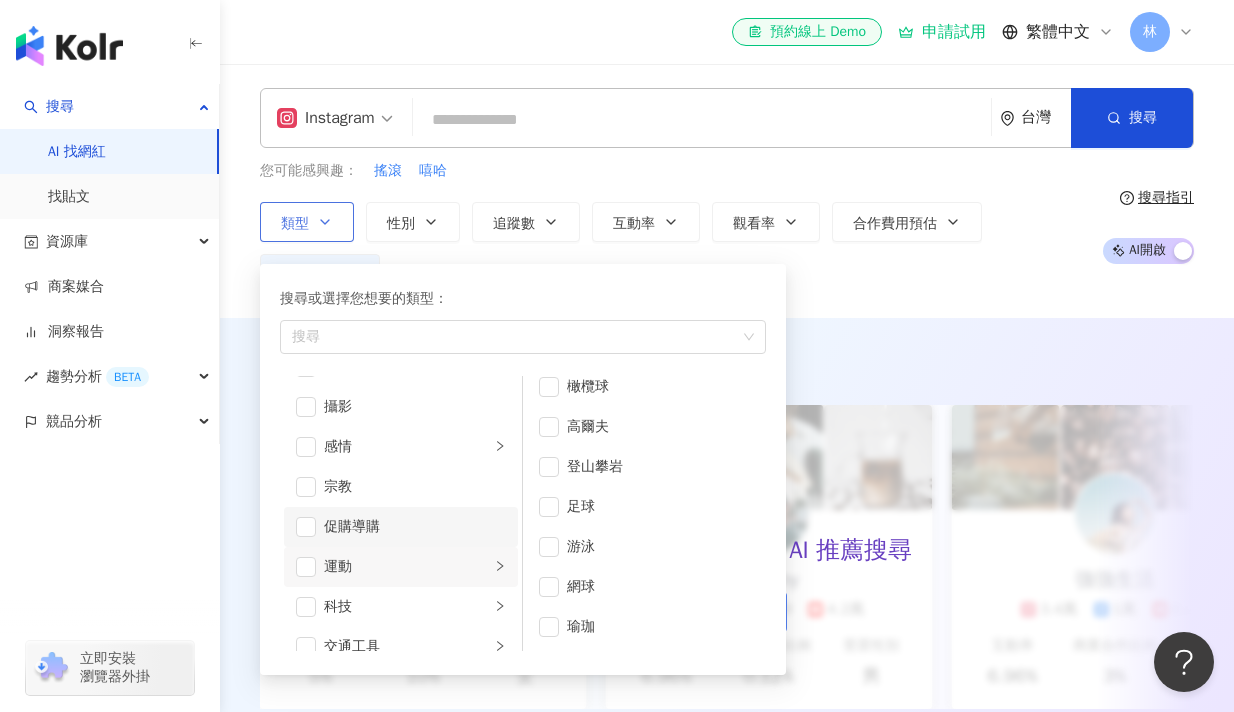 click on "促購導購" at bounding box center (415, 527) 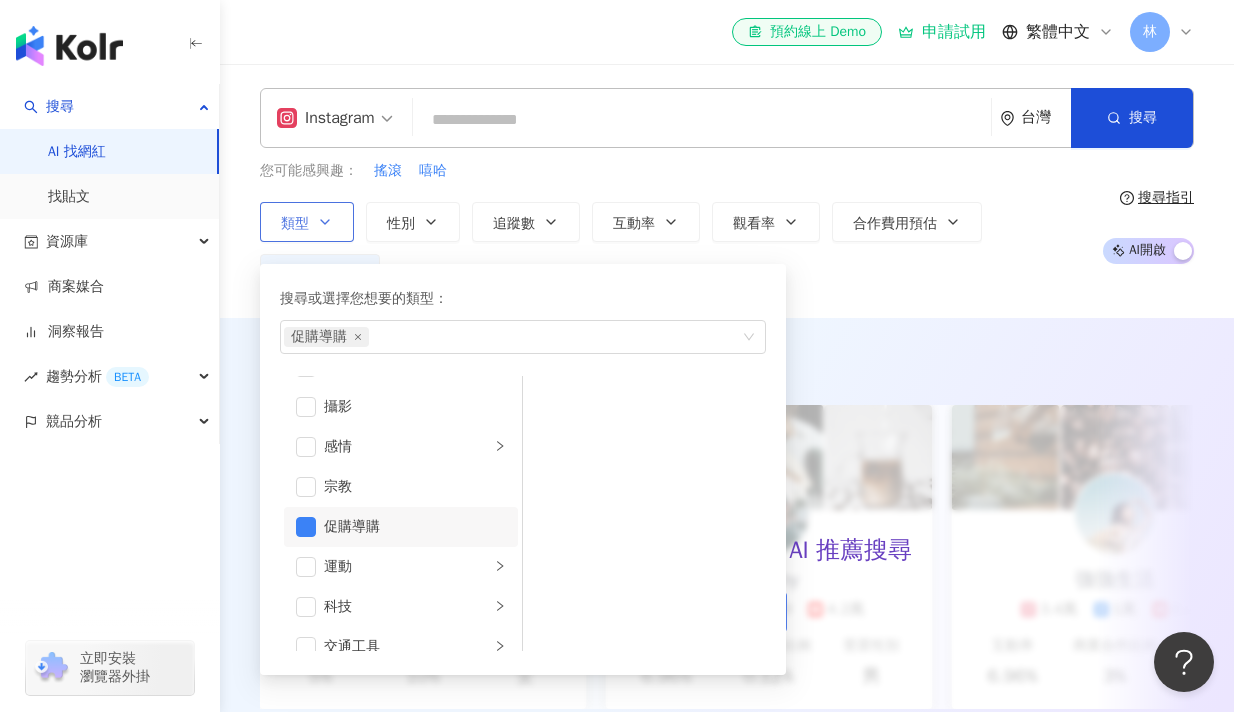 click on "促購導購" at bounding box center [415, 527] 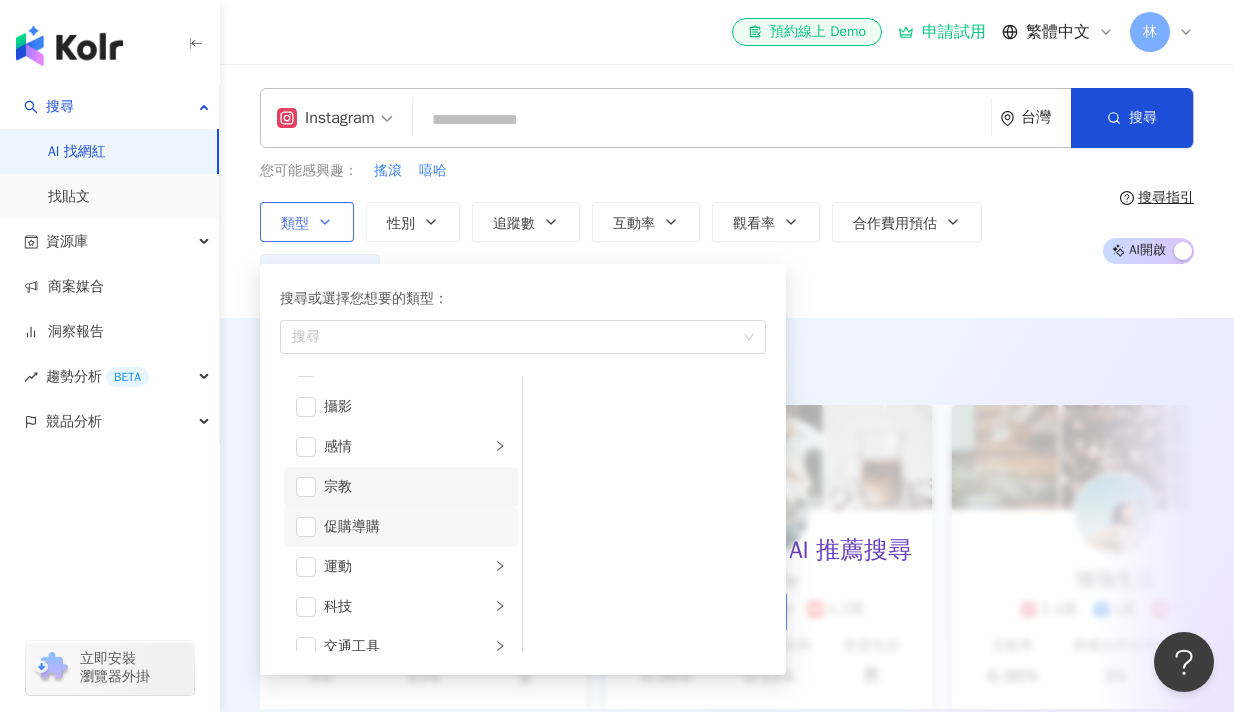 click on "宗教" at bounding box center (415, 487) 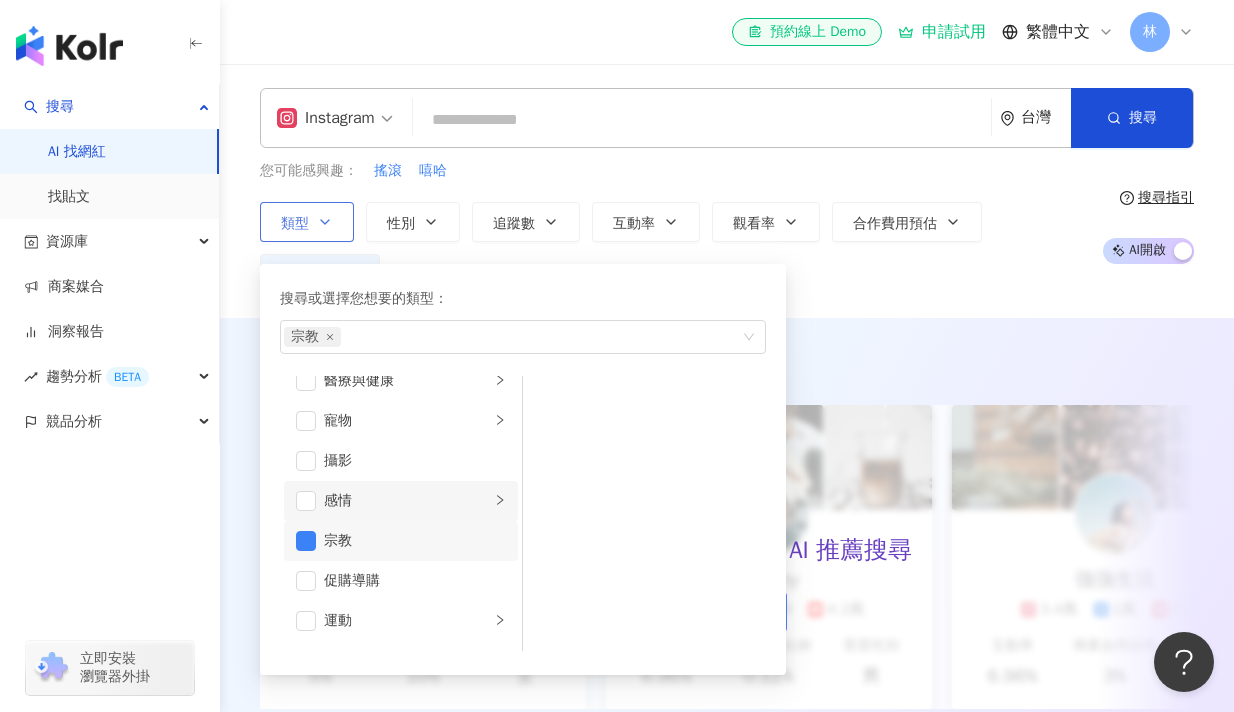 scroll, scrollTop: 493, scrollLeft: 0, axis: vertical 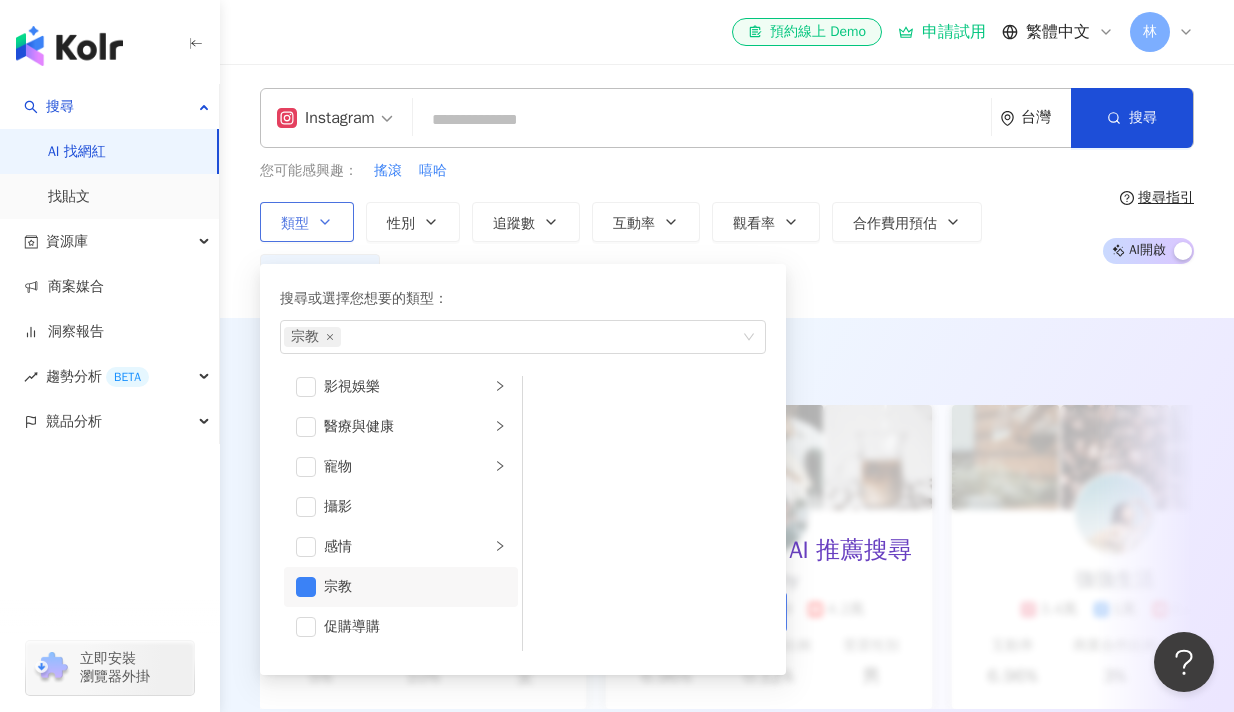 click on "宗教" at bounding box center (415, 587) 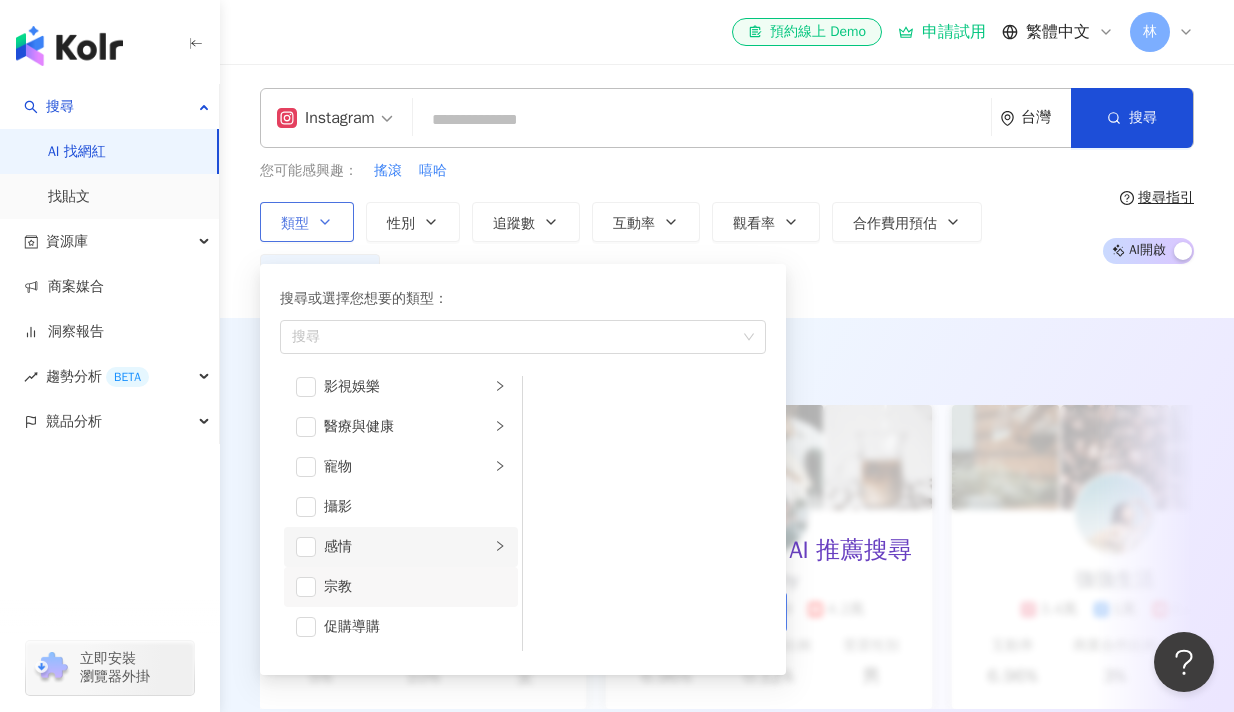 click on "感情" at bounding box center [407, 547] 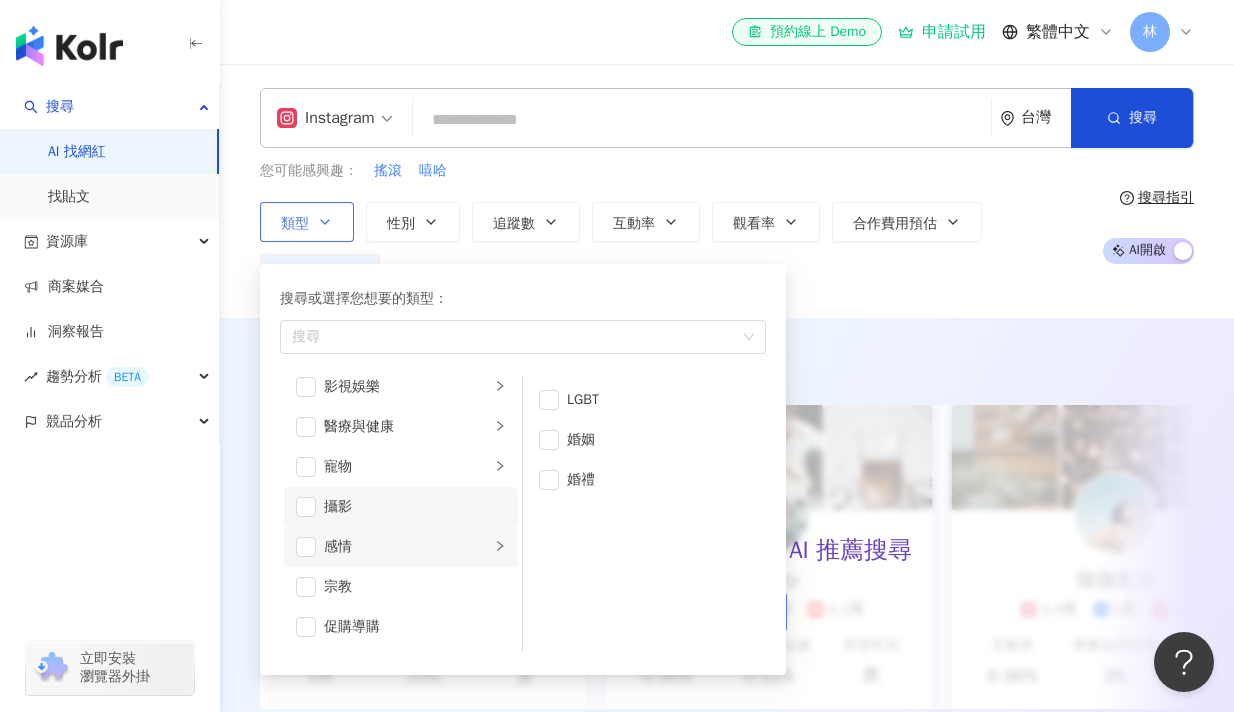 click on "攝影" at bounding box center [415, 507] 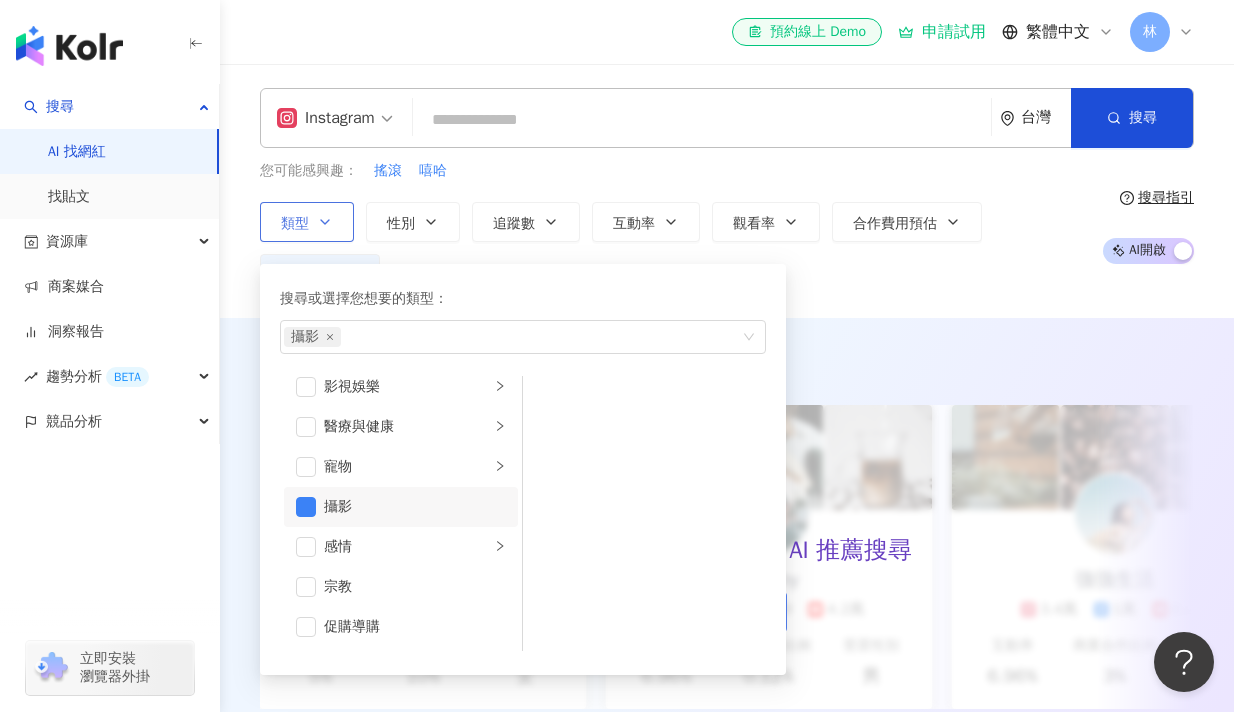 click on "攝影" at bounding box center [415, 507] 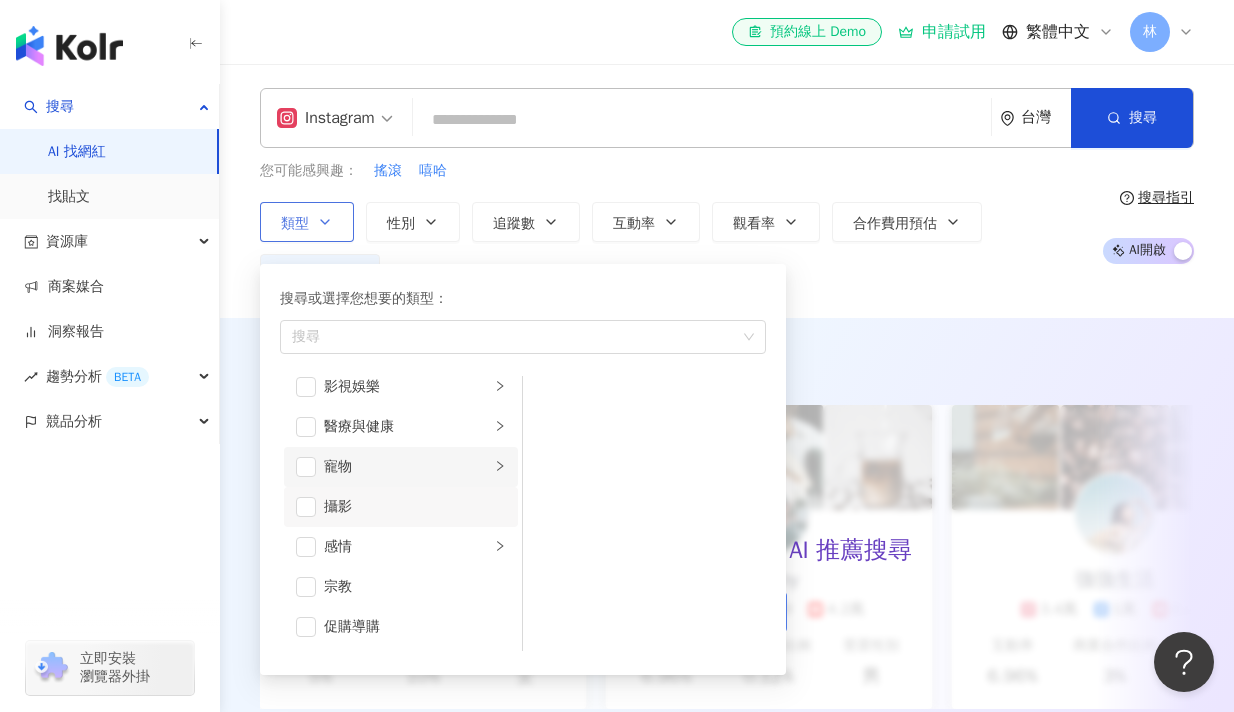 click on "寵物" at bounding box center [407, 467] 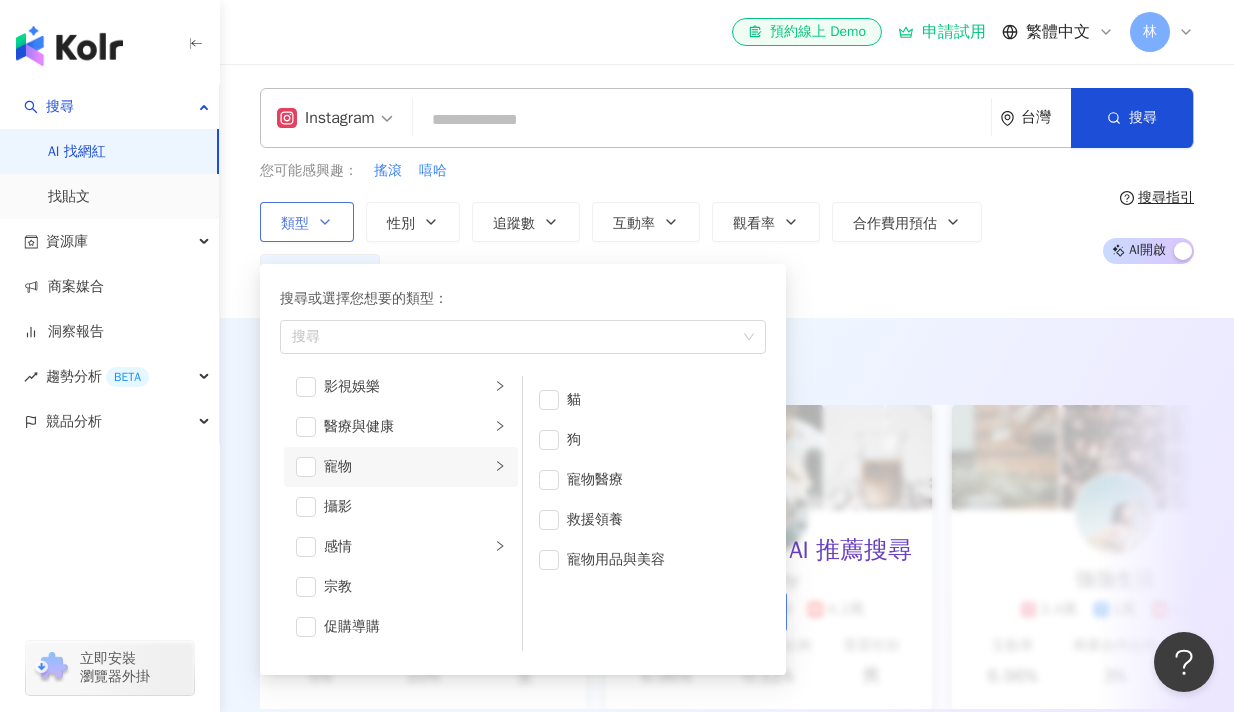 click on "寵物" at bounding box center (401, 467) 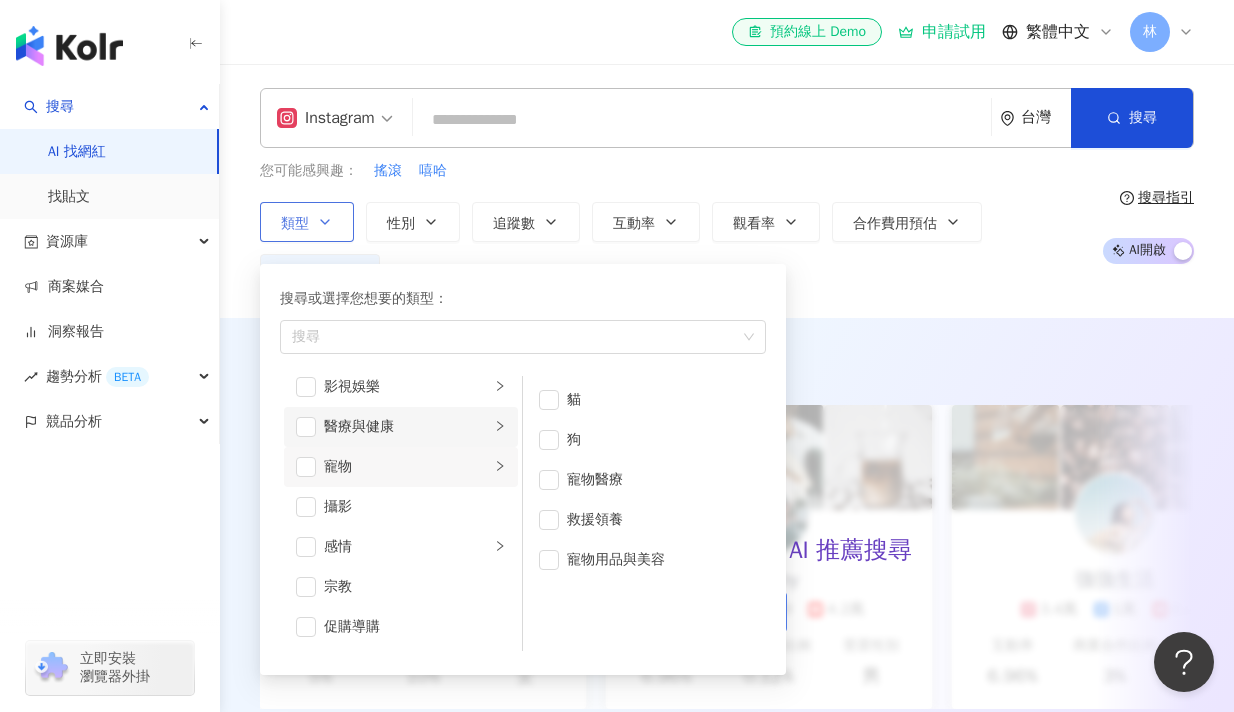 click on "醫療與健康" at bounding box center [407, 427] 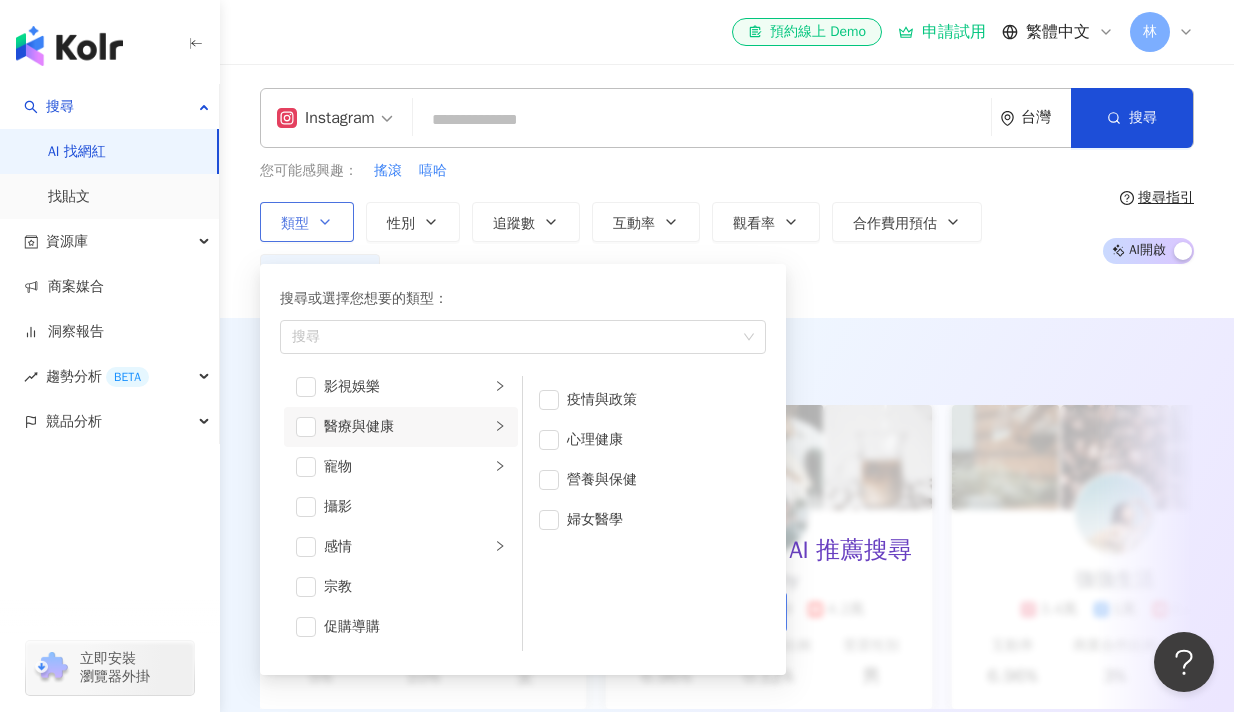 scroll, scrollTop: 393, scrollLeft: 0, axis: vertical 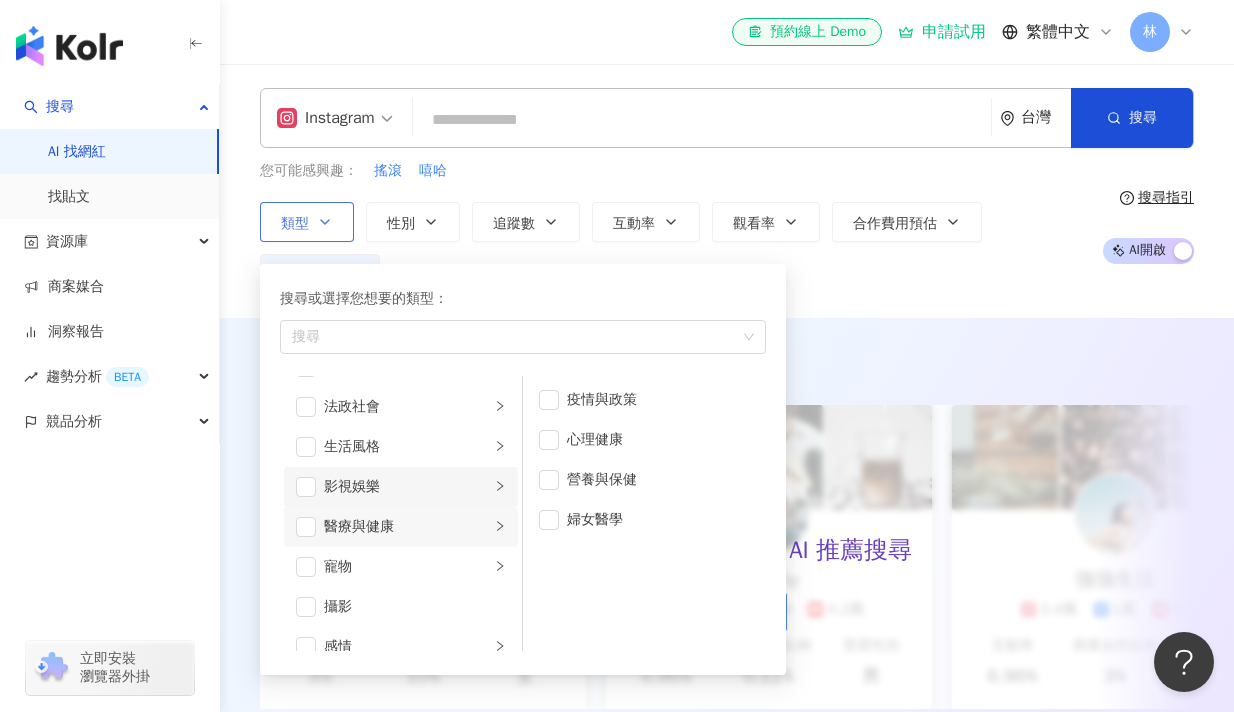 click on "影視娛樂" at bounding box center (401, 487) 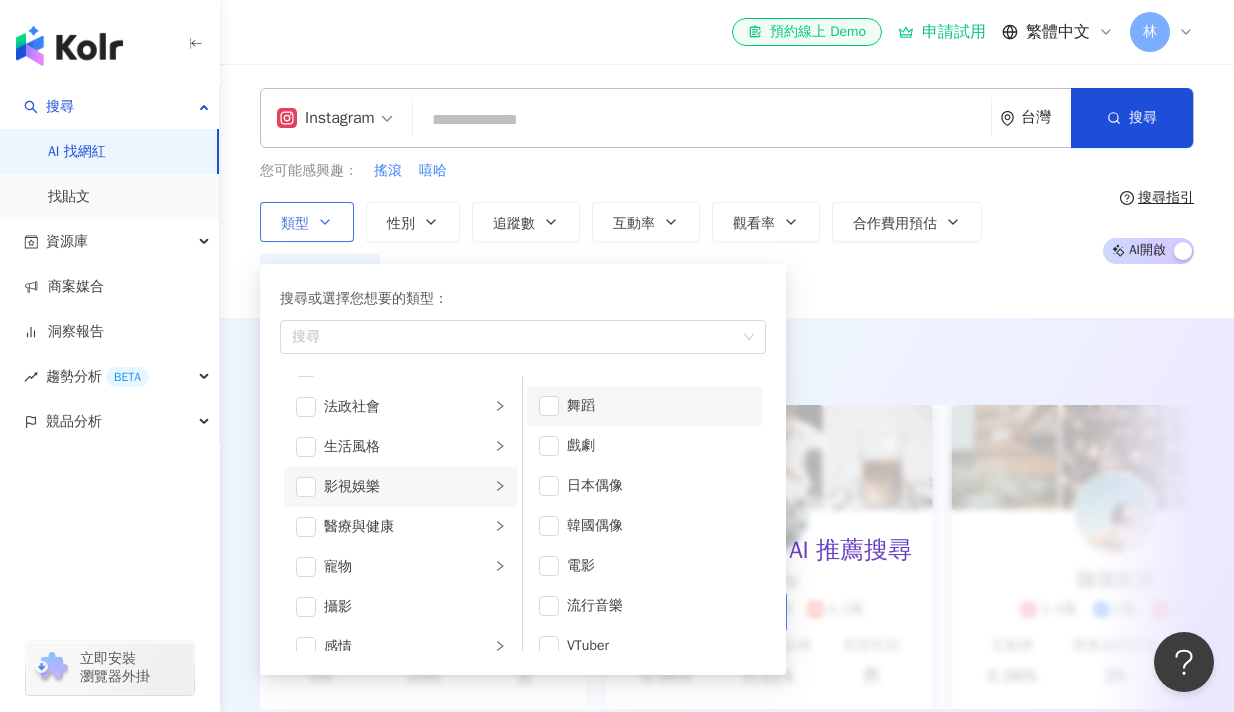scroll, scrollTop: 53, scrollLeft: 0, axis: vertical 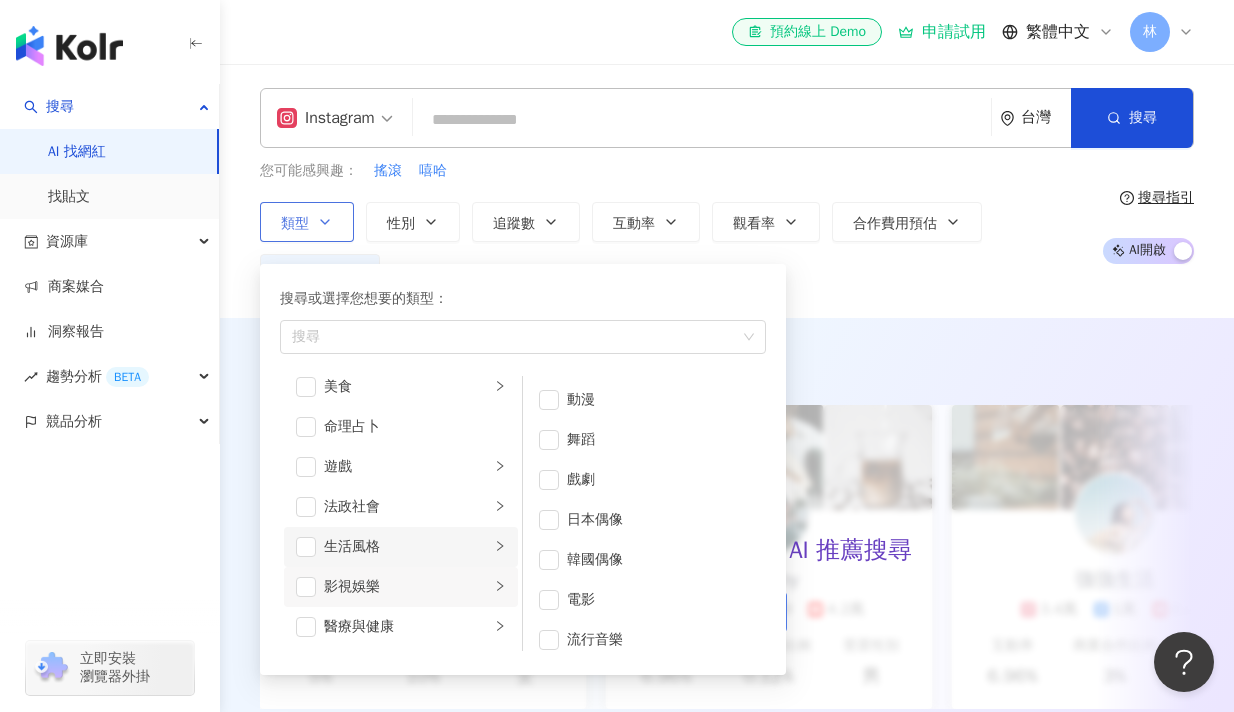 click on "生活風格" at bounding box center (407, 547) 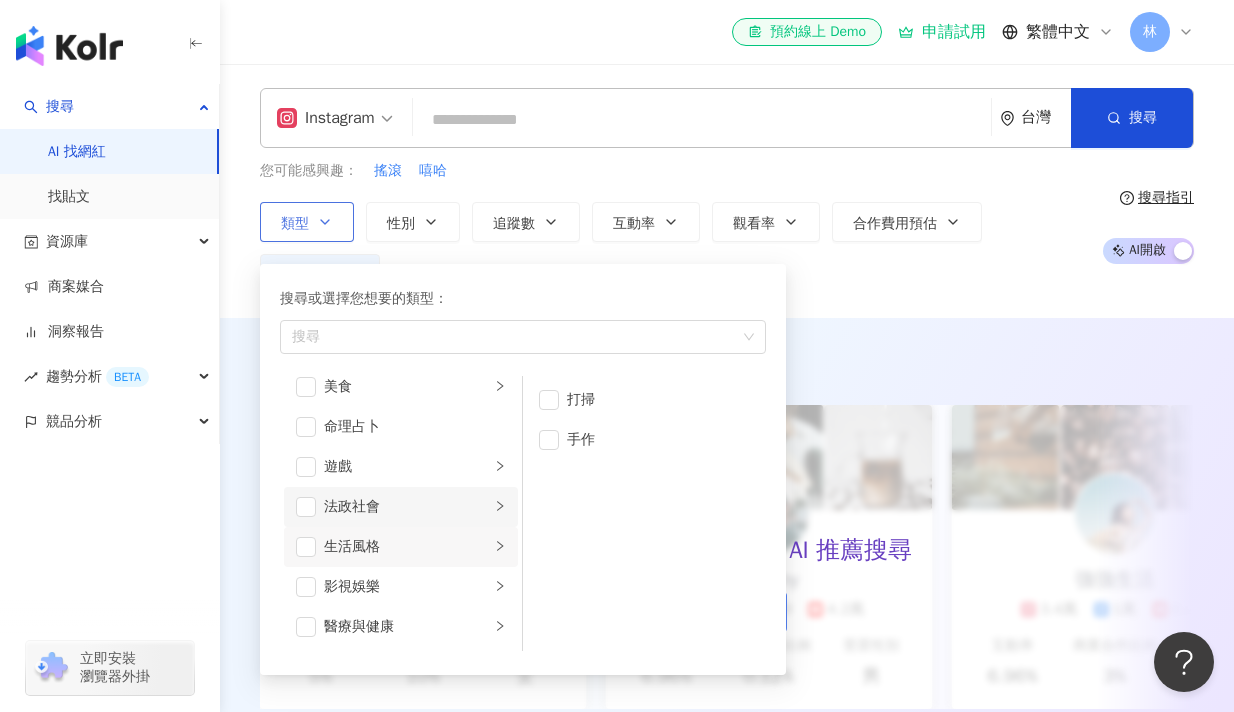 click on "法政社會" at bounding box center [407, 507] 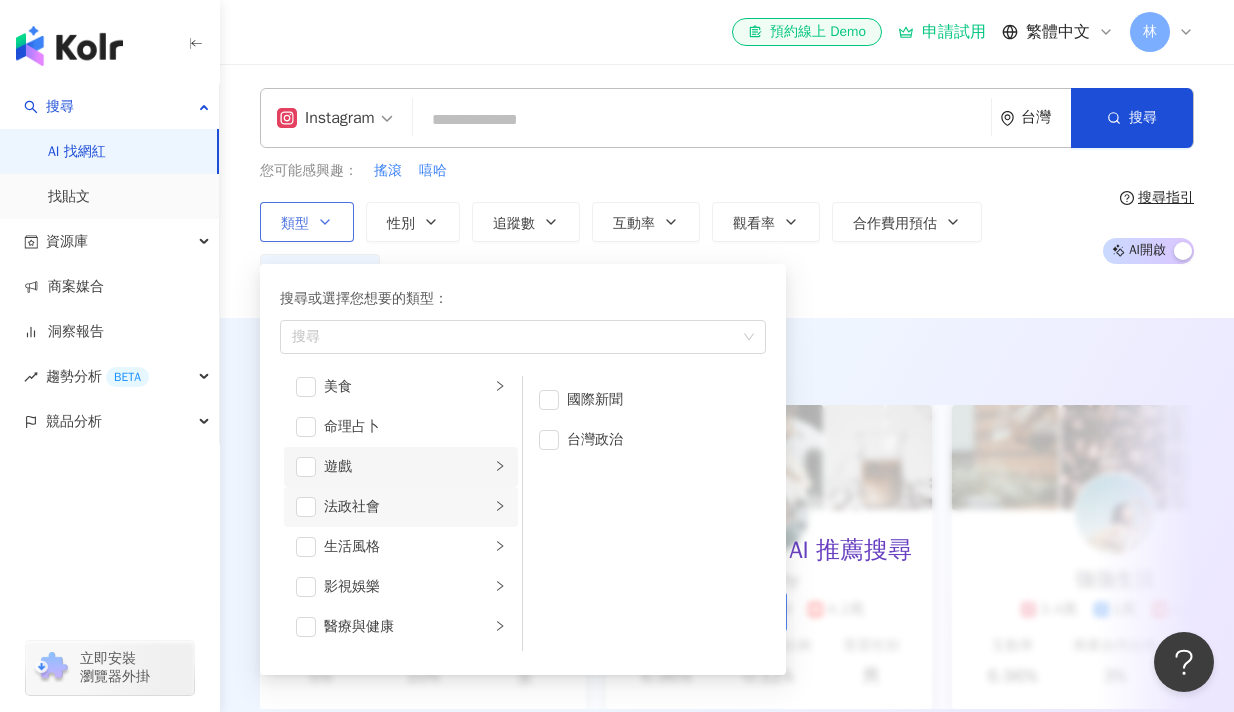click on "遊戲" at bounding box center (407, 467) 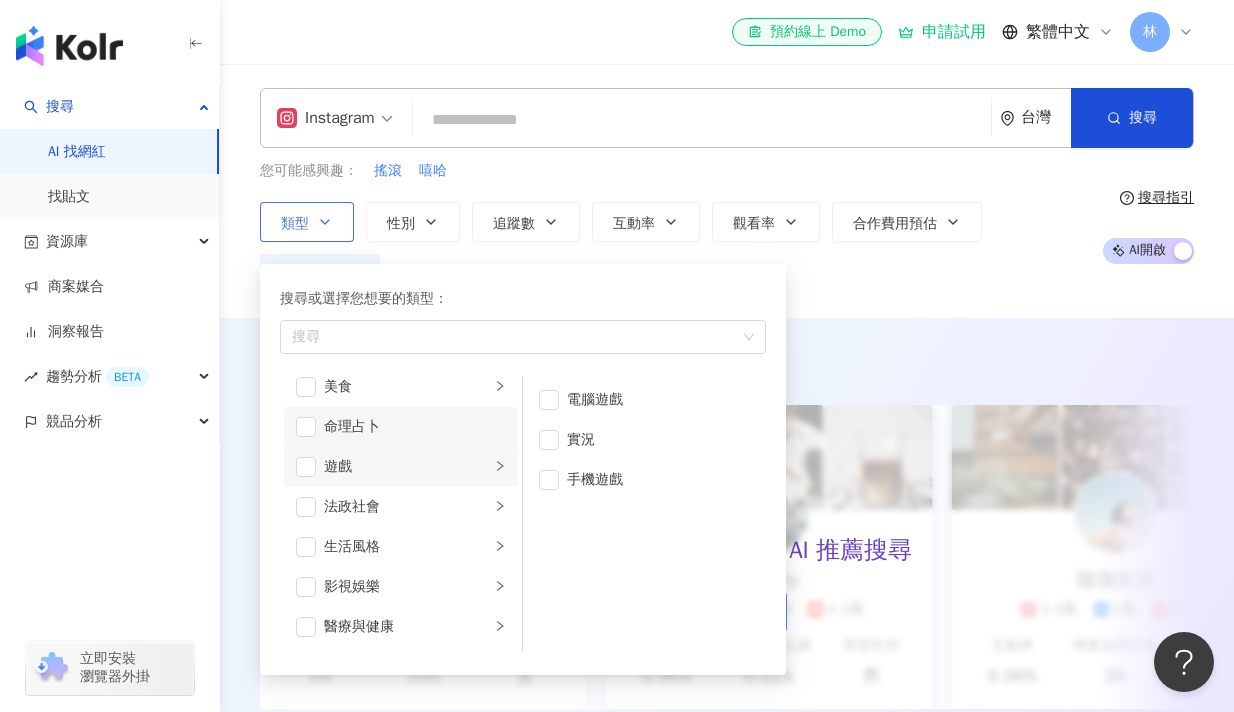 click on "命理占卜" at bounding box center [415, 427] 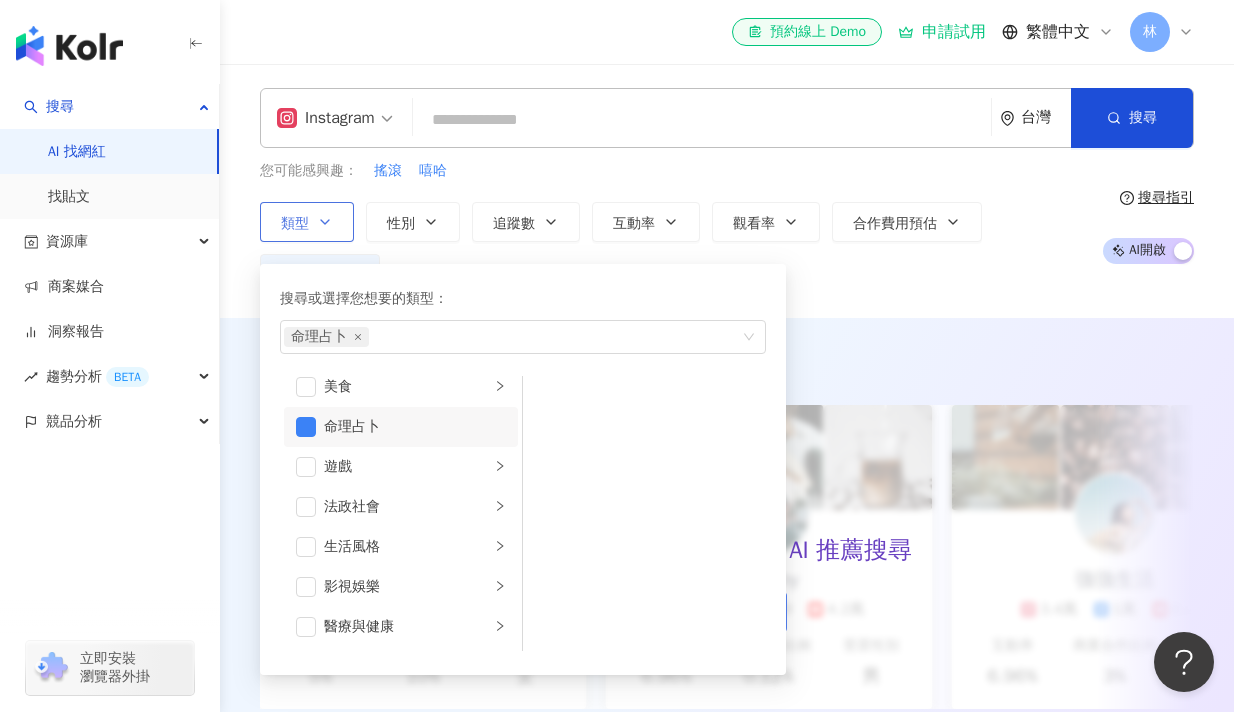 click on "命理占卜" at bounding box center [401, 427] 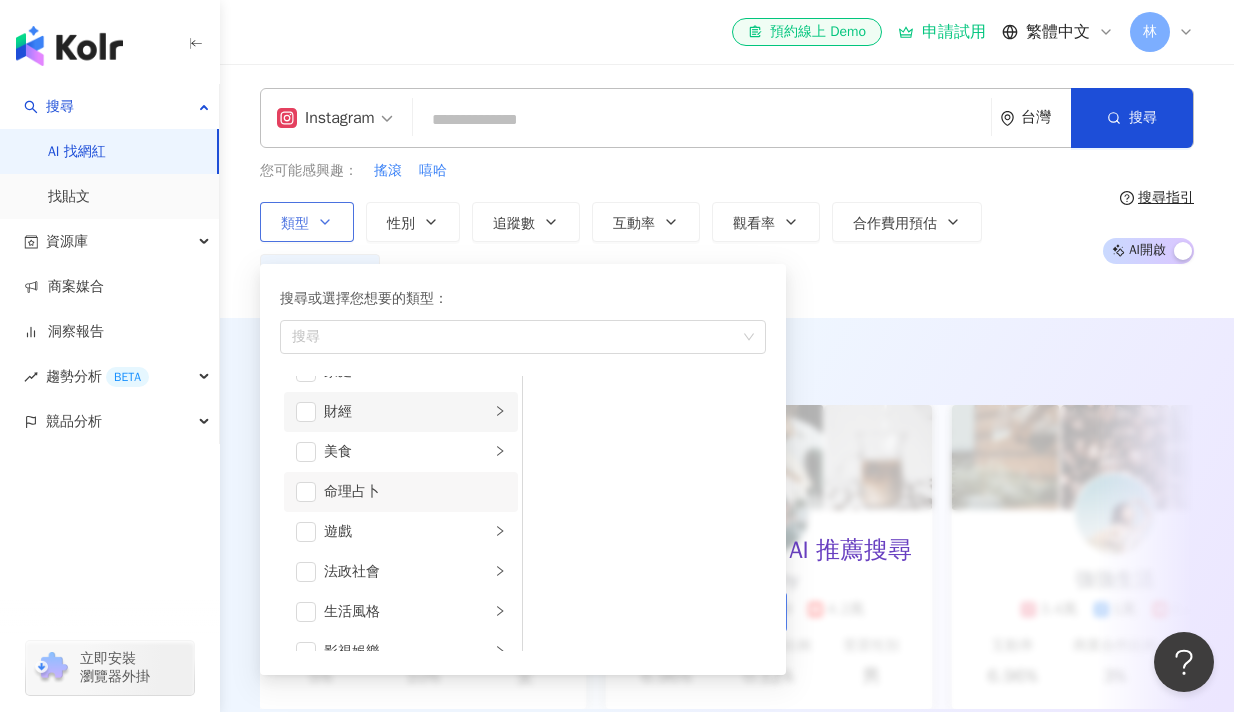 scroll, scrollTop: 193, scrollLeft: 0, axis: vertical 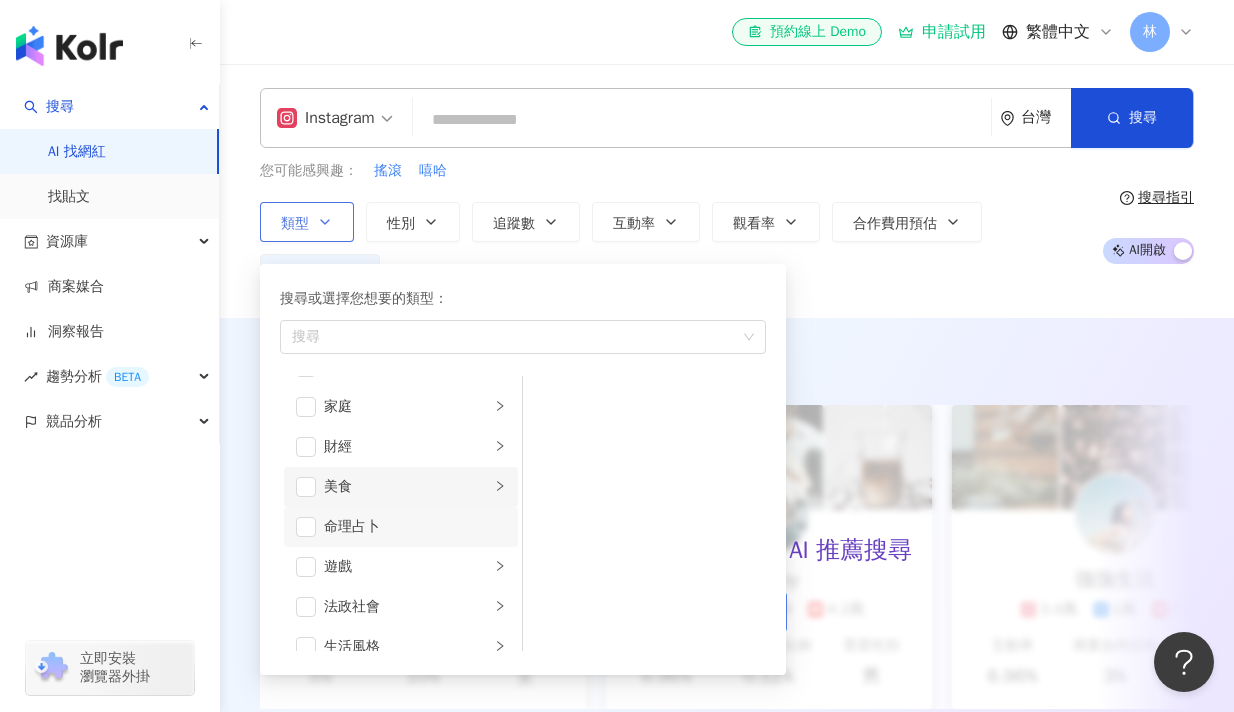 click on "美食" at bounding box center [407, 487] 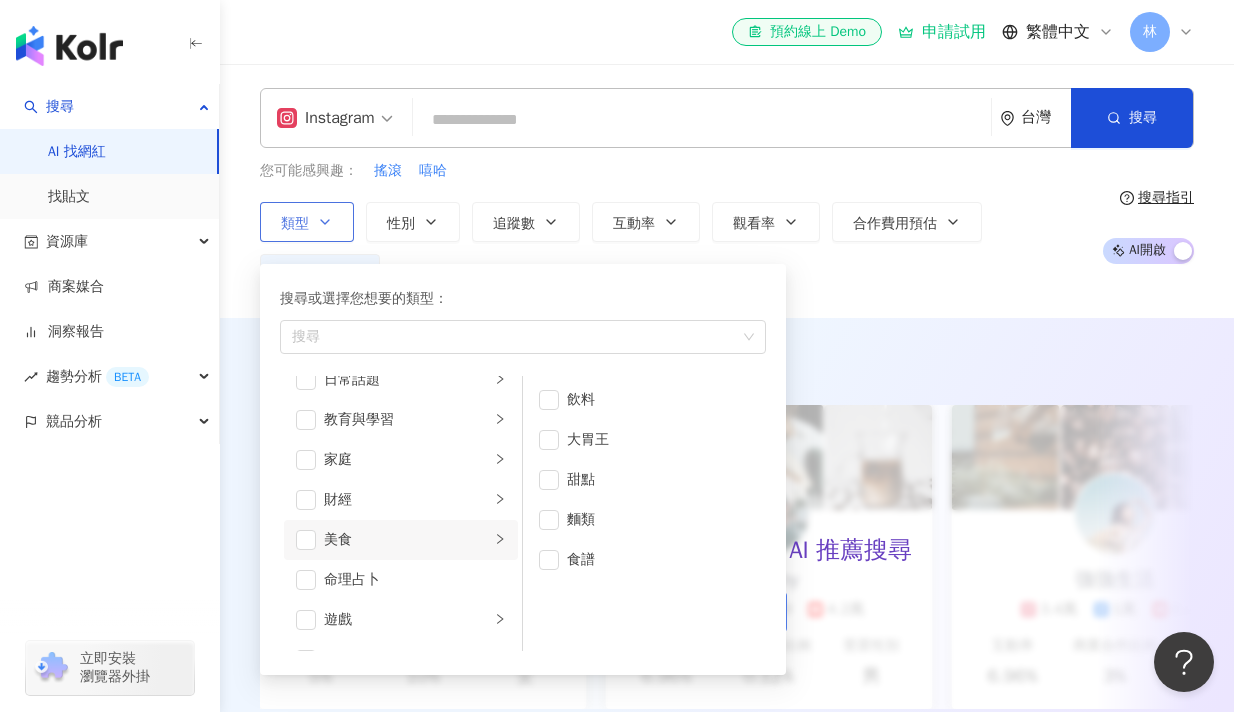 scroll, scrollTop: 93, scrollLeft: 0, axis: vertical 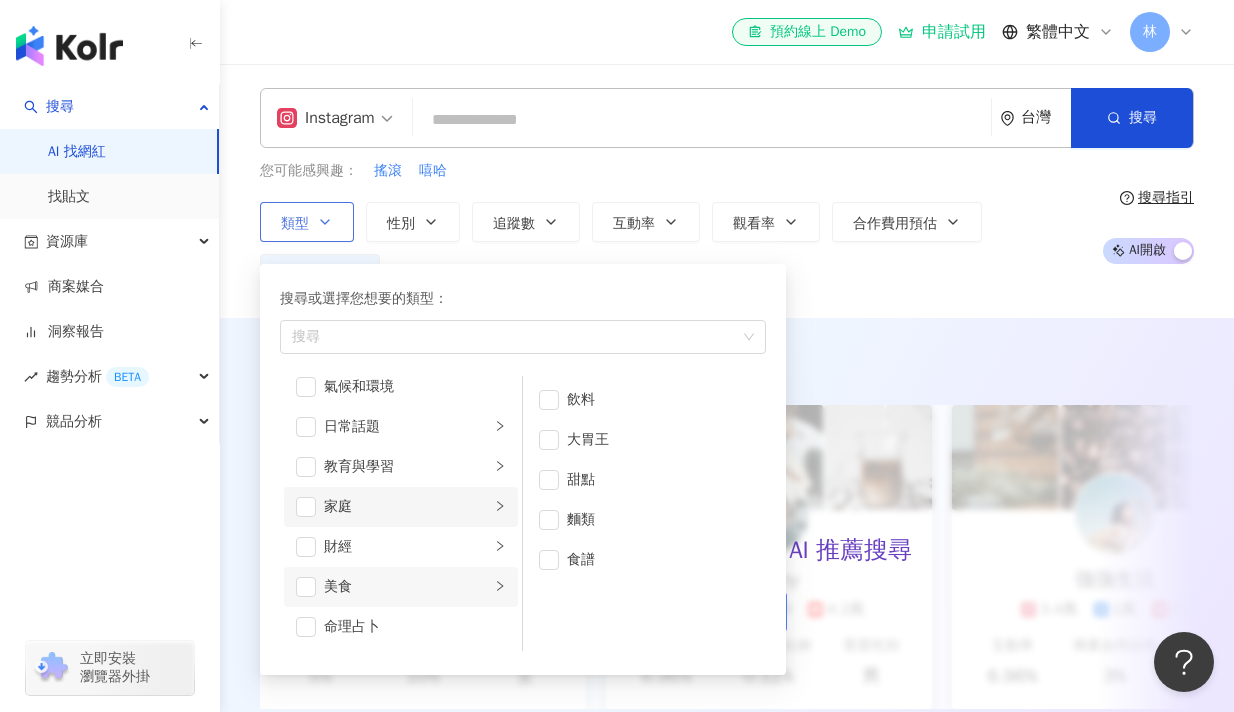 click on "家庭" at bounding box center [407, 507] 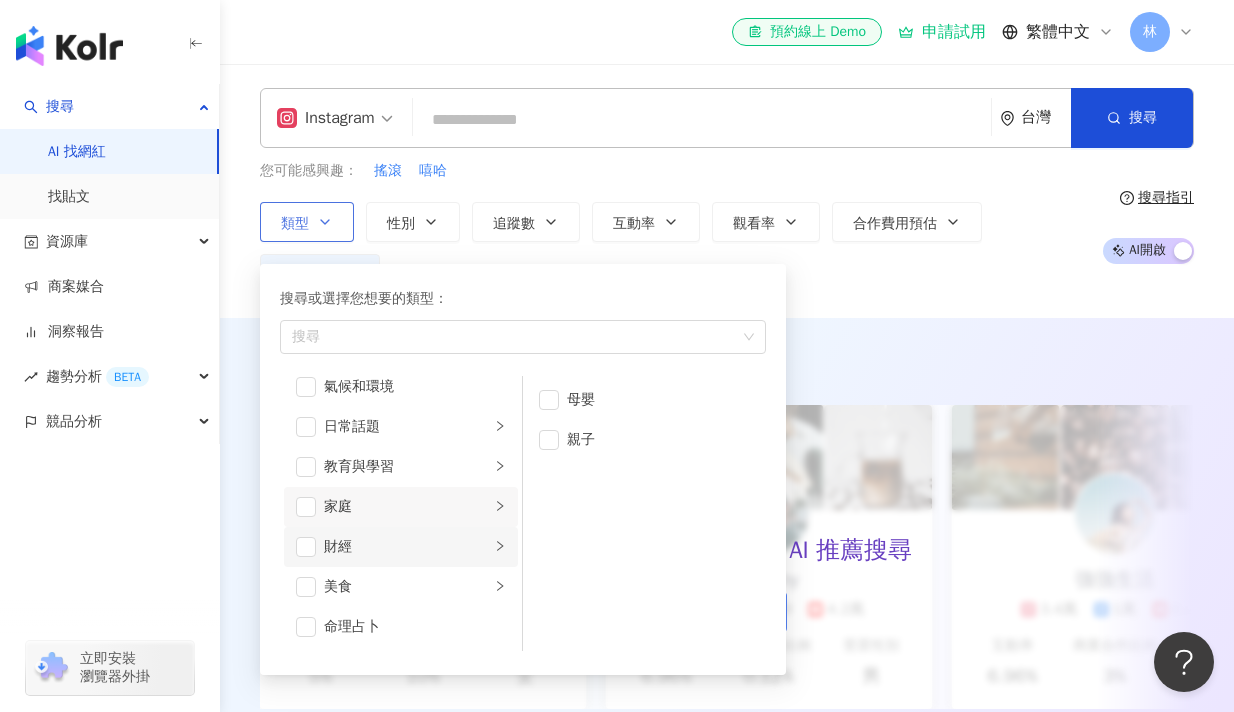 click on "財經" at bounding box center [407, 547] 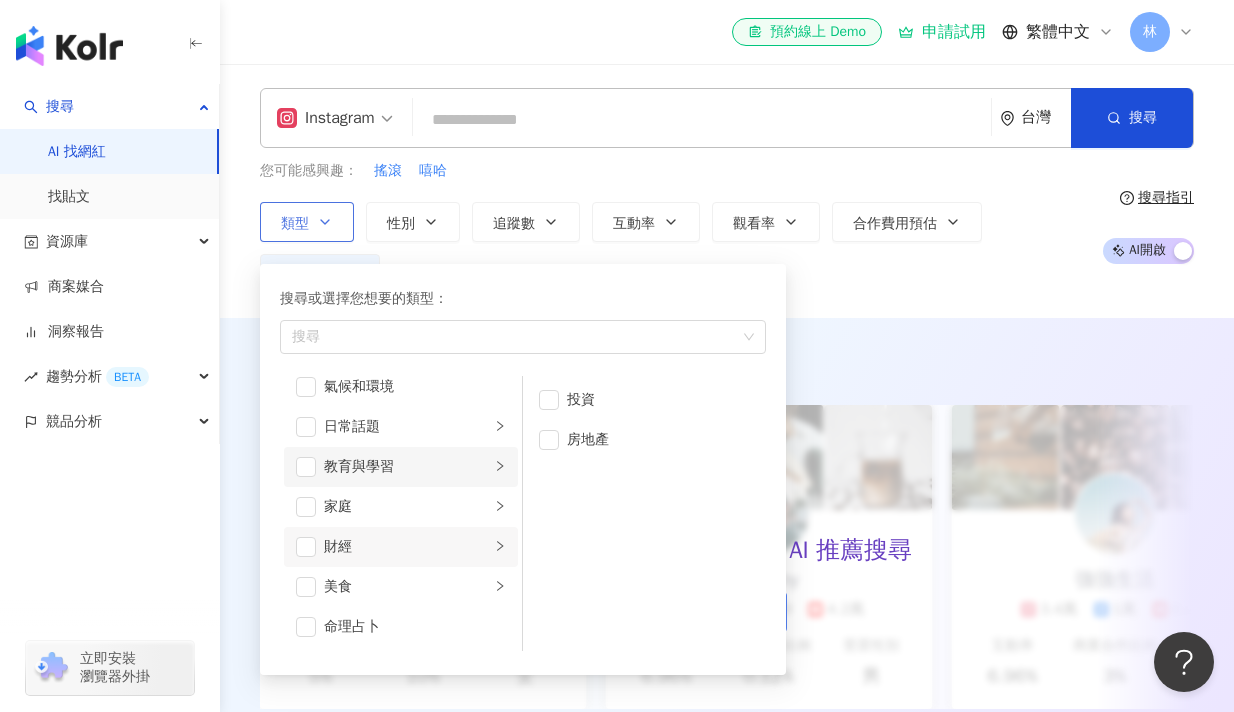 click on "教育與學習" at bounding box center [407, 467] 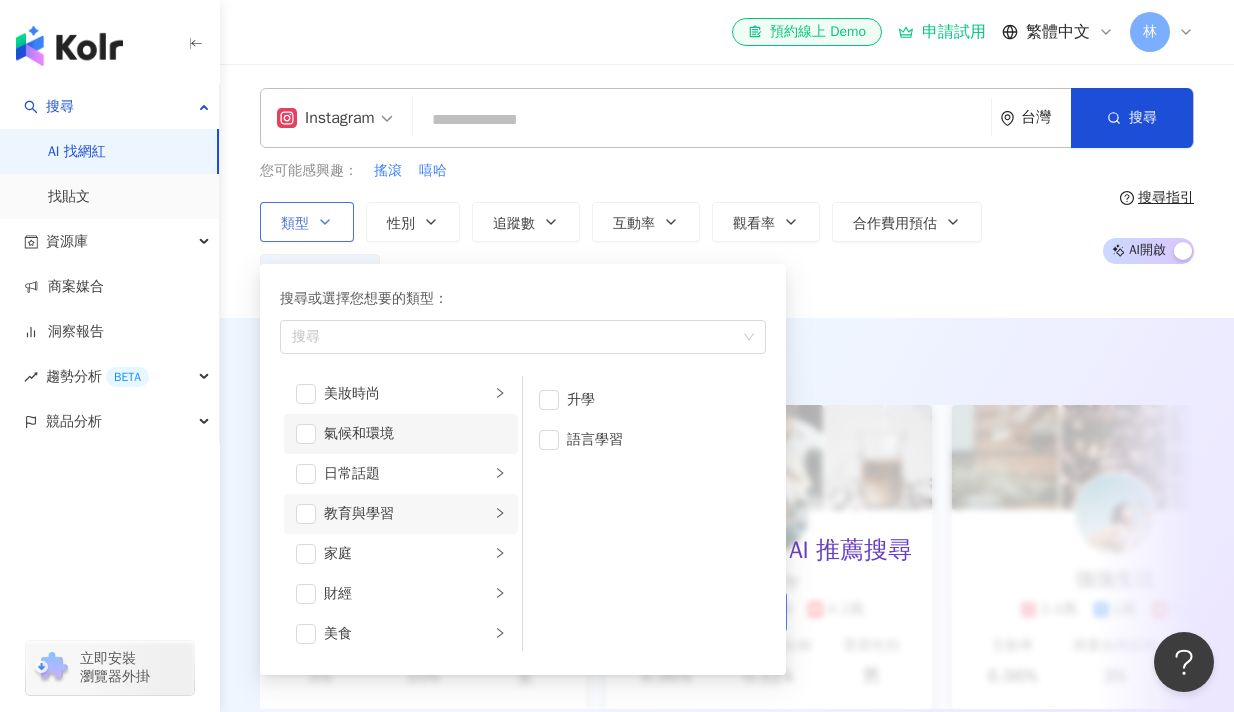 scroll, scrollTop: 0, scrollLeft: 0, axis: both 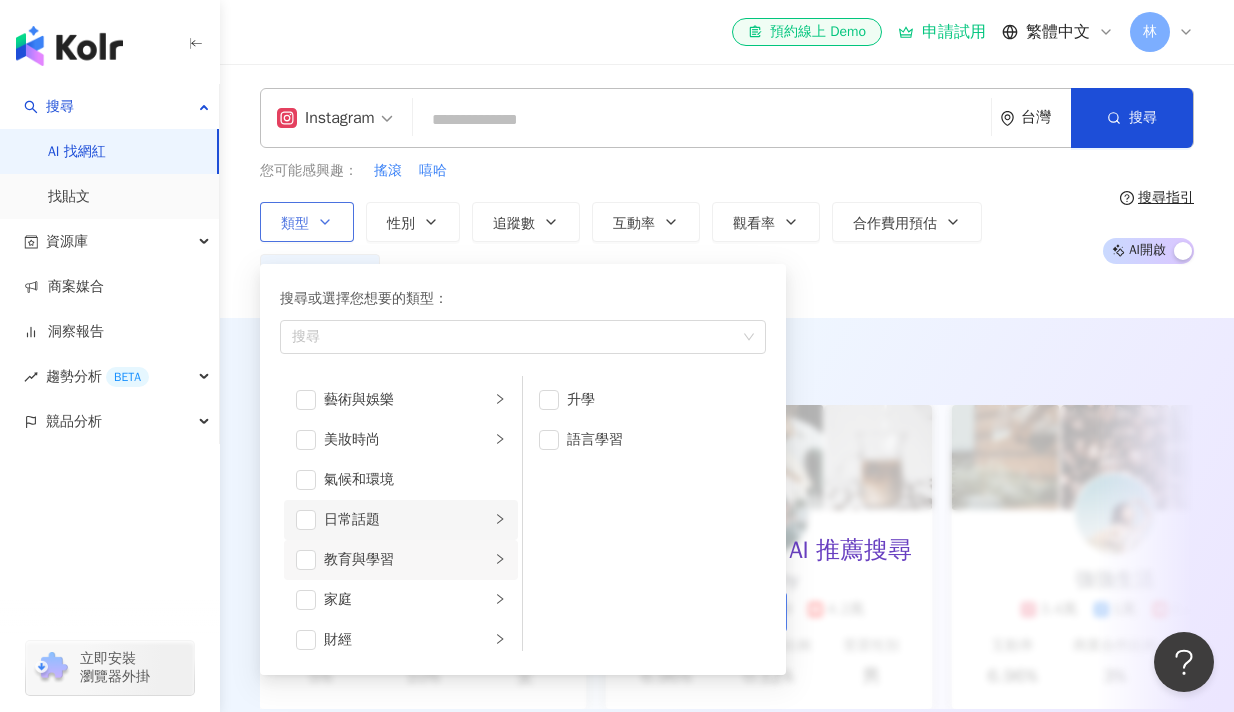click on "日常話題" at bounding box center (401, 520) 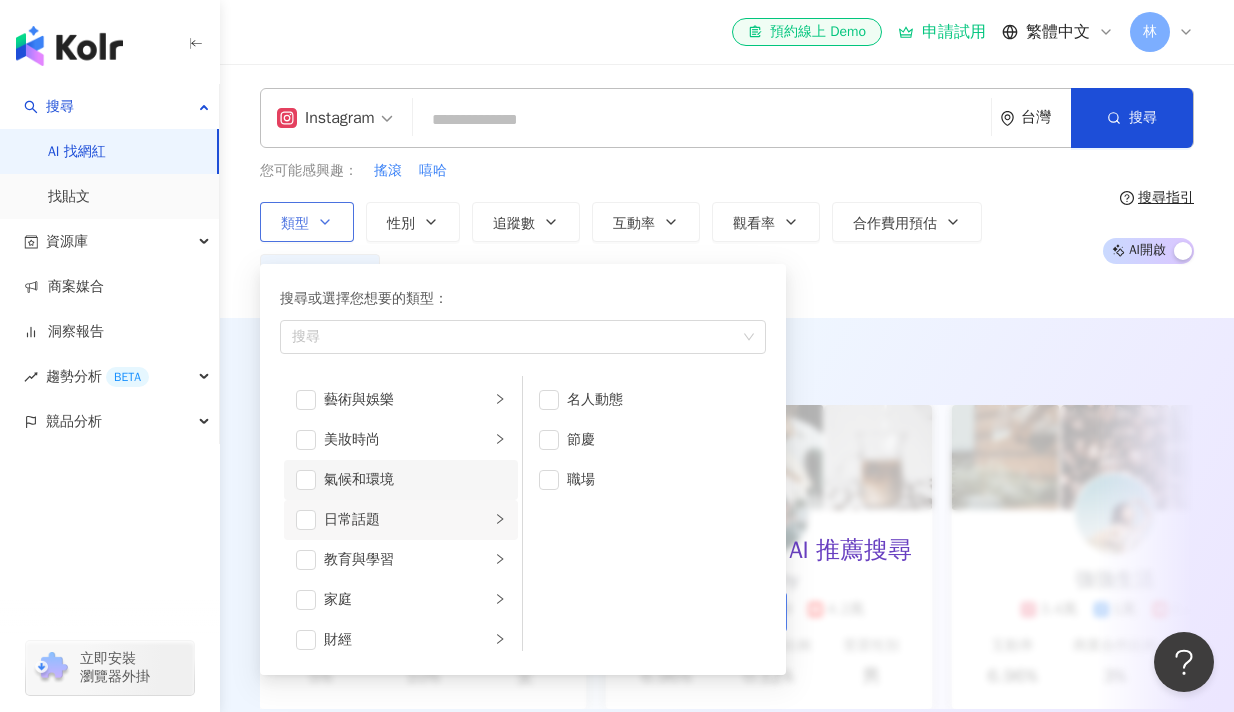 click on "氣候和環境" at bounding box center [415, 480] 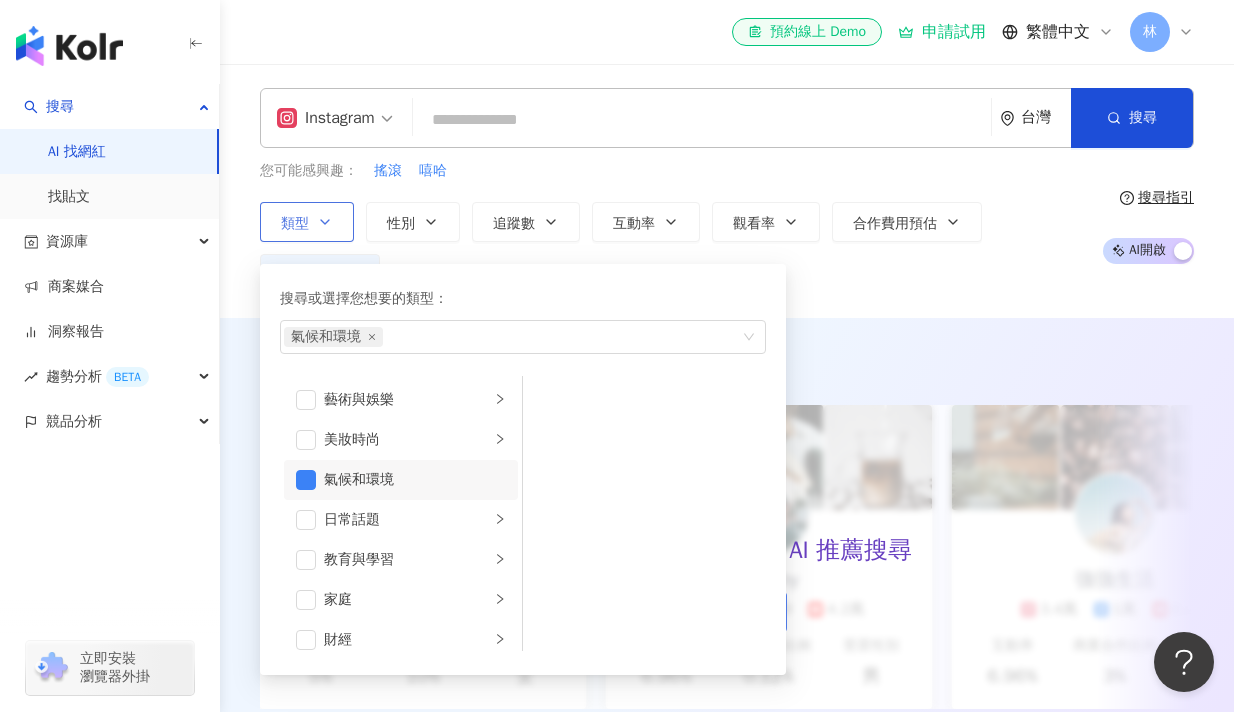 click on "氣候和環境" at bounding box center [415, 480] 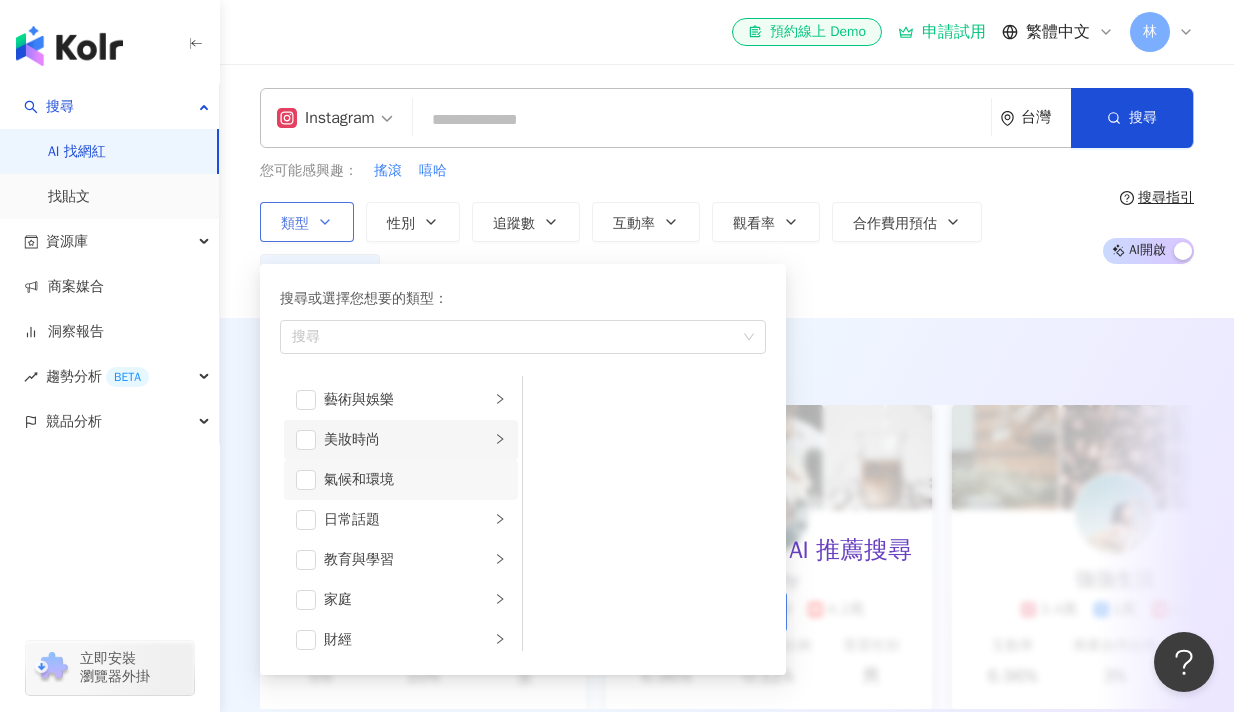 click on "美妝時尚" at bounding box center [407, 440] 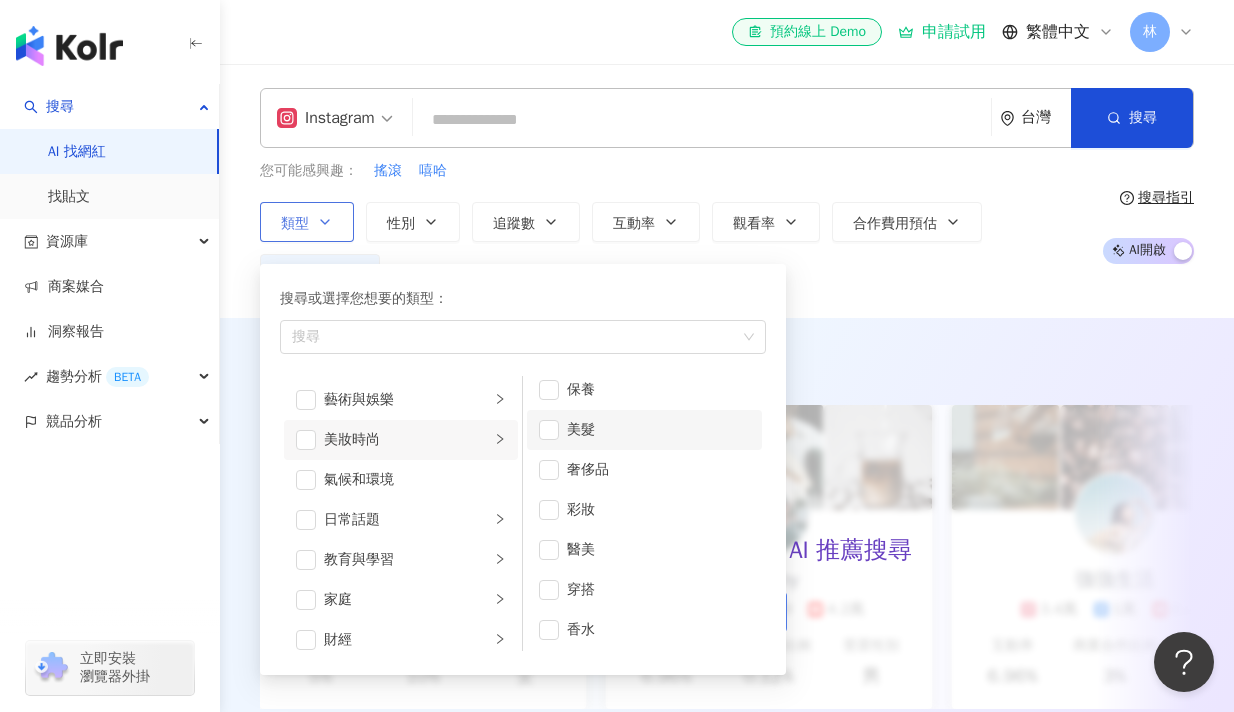 scroll, scrollTop: 13, scrollLeft: 0, axis: vertical 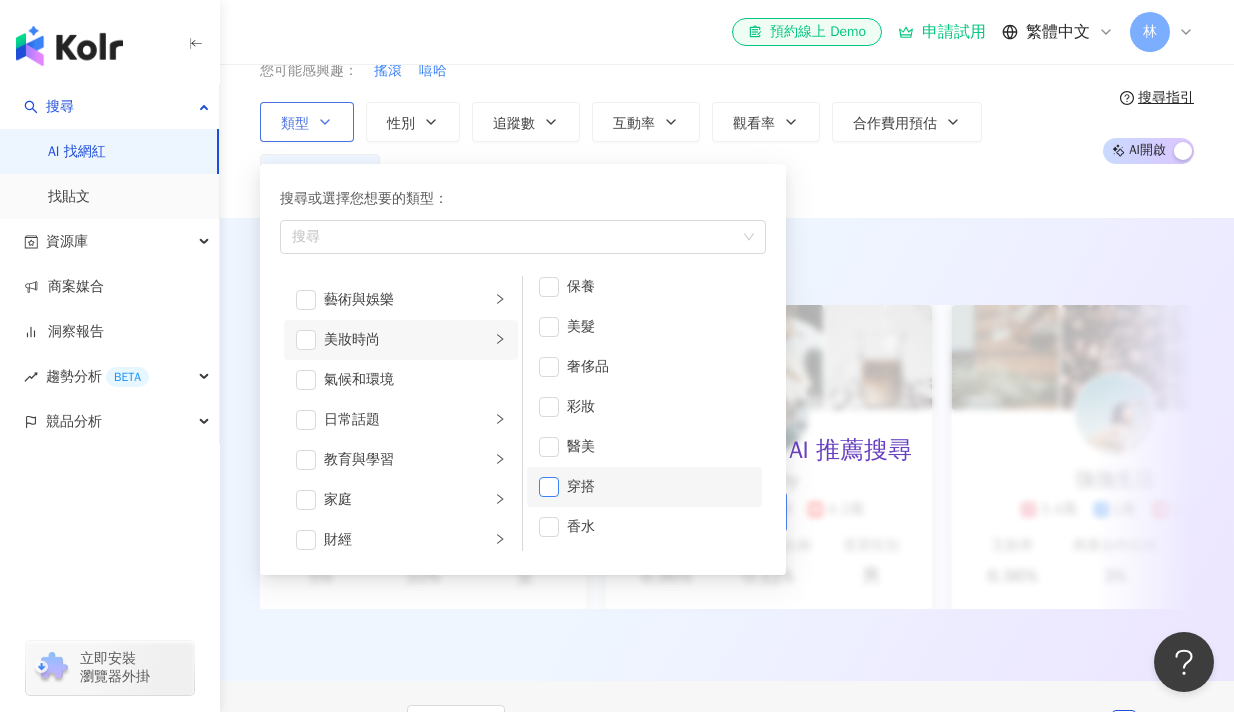 click at bounding box center (549, 487) 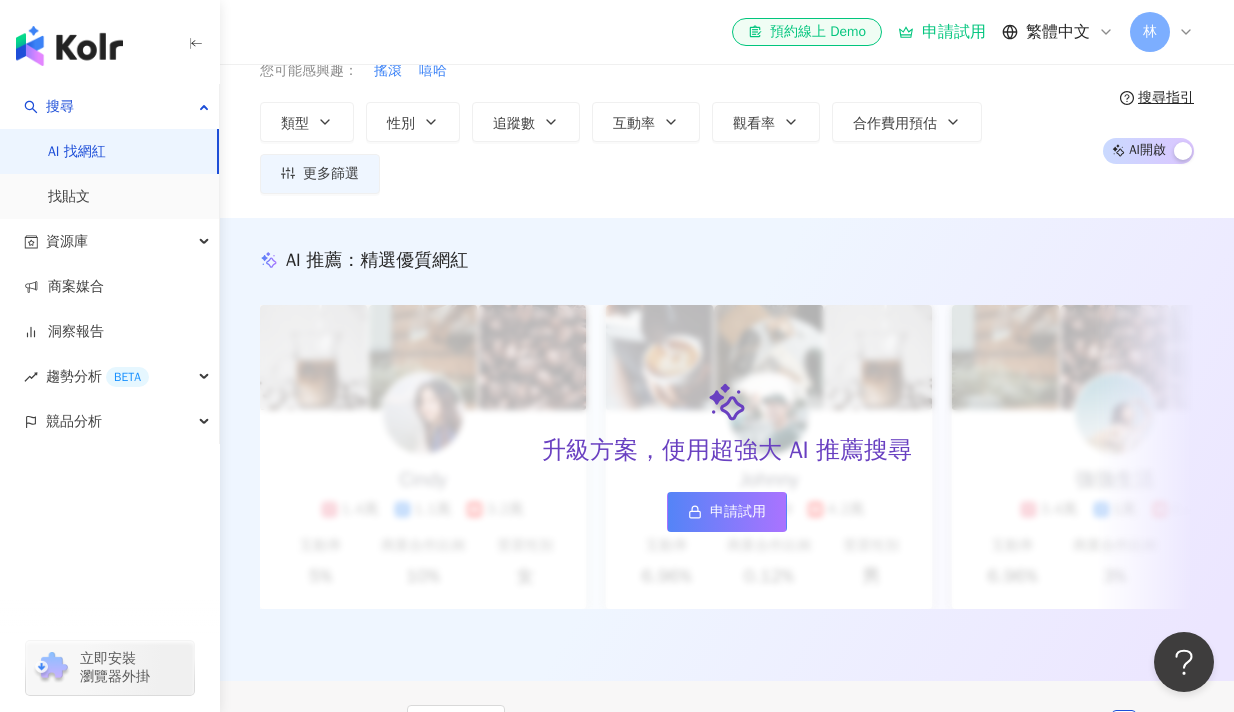 click on "AI 推薦 ： 精選優質網紅 升級方案，使用超強大 AI 推薦搜尋 申請試用 Cindy 1.4萬 1.1萬 3.2萬 互動率 5% 商業合作比例 10% 受眾性別 女 Johnny 2.4萬 999 4.2萬 互動率 6.96% 商業合作比例 0.12% 受眾性別 男 強強生活 3.4萬 1萬 4.2萬 互動率 6.96% 商業合作比例 3% 受眾性別 女 I’m Candy 1.4萬 1.1萬 3.2萬 互動率 5% 商業合作比例 10% 受眾性別 女 Mindy 2.4萬 999 4.2萬 互動率 6.96% 商業合作比例 0.12% 受眾性別 男 美食探險家 3.4萬 1萬 4.2萬 互動率 6.96% 商業合作比例 3% 受眾性別 女 雨天窩在窗邊 1.4萬 1.1萬 3.2萬 互動率 5% 商業合作比例 10% 受眾性別 女 甜點地圖 2.4萬 999 4.2萬 互動率 6.96% 商業合作比例 0.12% 受眾性別 男 味蕾旅行家 3.4萬 1萬 4.2萬 互動率 6.96% 商業合作比例 3% 受眾性別 女 甜甜ㄉ每一天 1.4萬 1.1萬 3.2萬 互動率 5% 商業合作比例 10% 受眾性別 女 品牌 A 2.4萬 999 4.2萬 互動率 6.96% 0.12% 男 1萬" at bounding box center [727, 449] 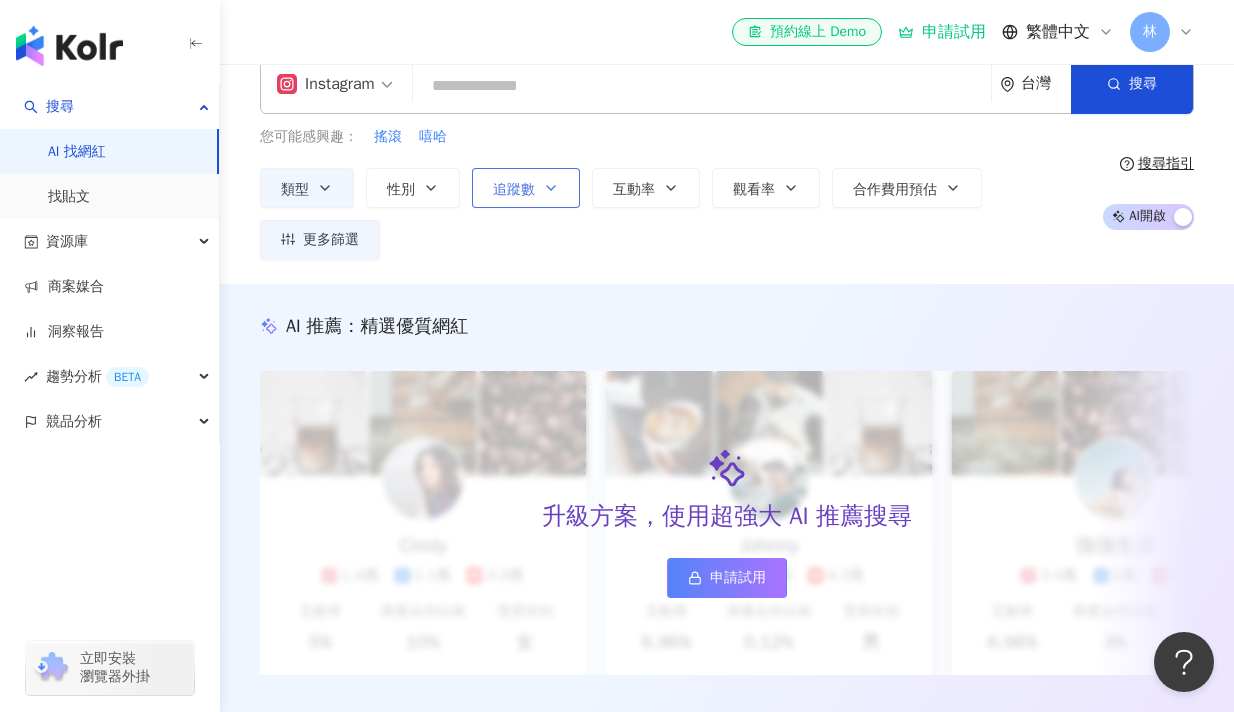 scroll, scrollTop: 0, scrollLeft: 0, axis: both 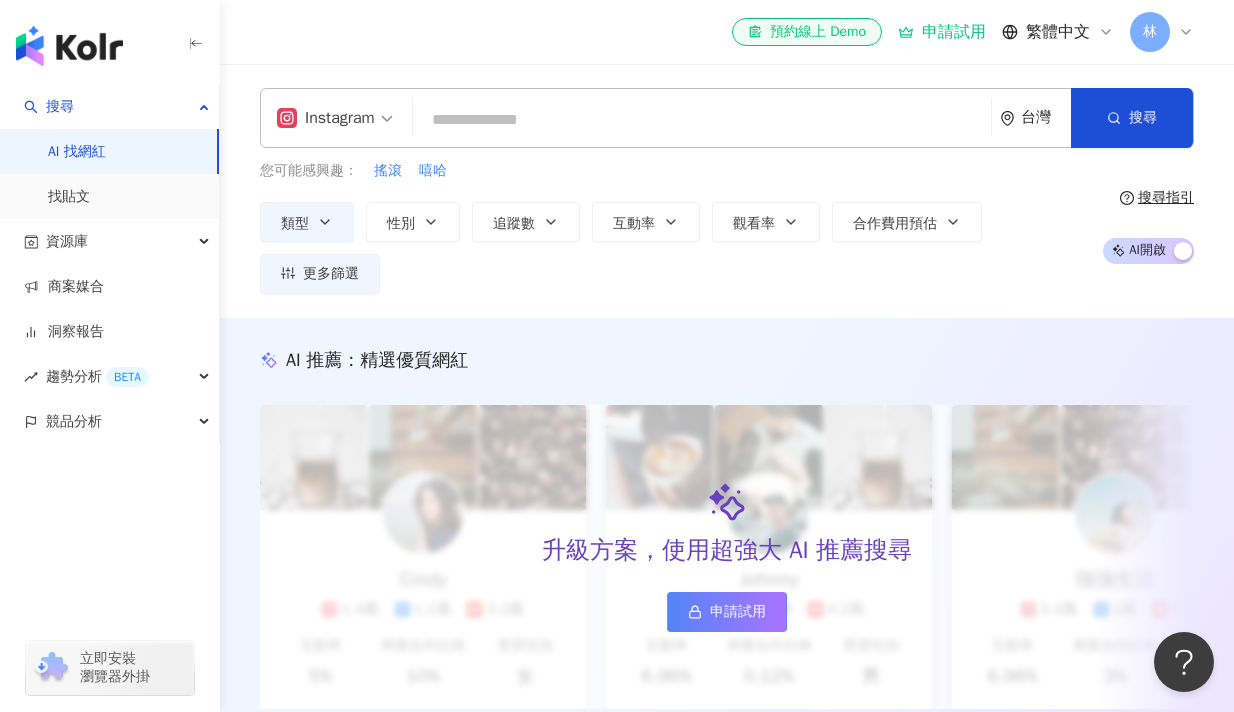 click at bounding box center [702, 120] 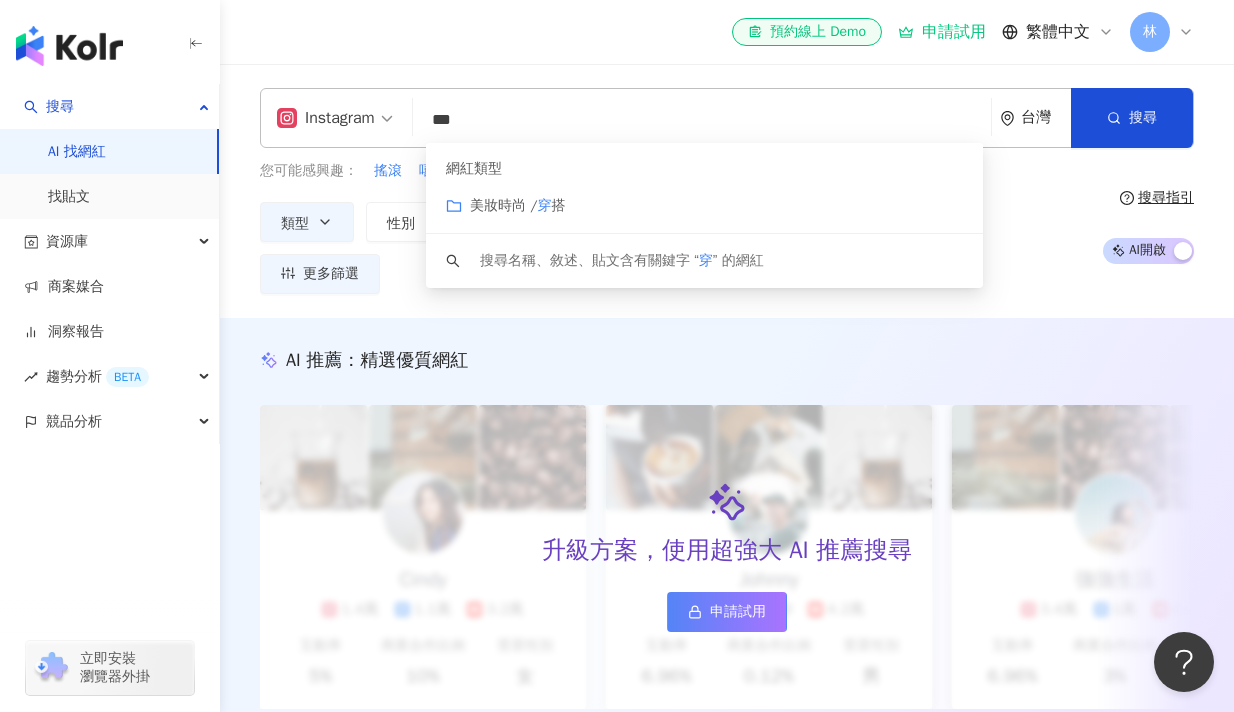 type on "**" 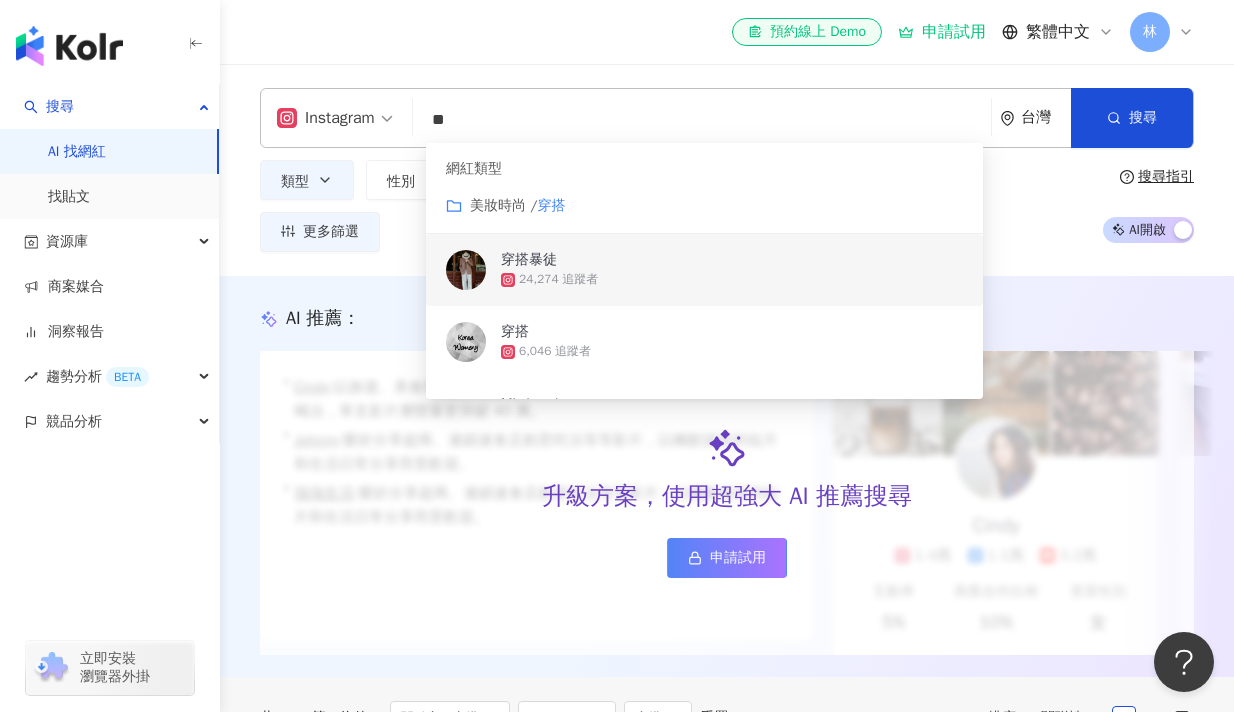 click on "穿搭暴徒" at bounding box center (699, 260) 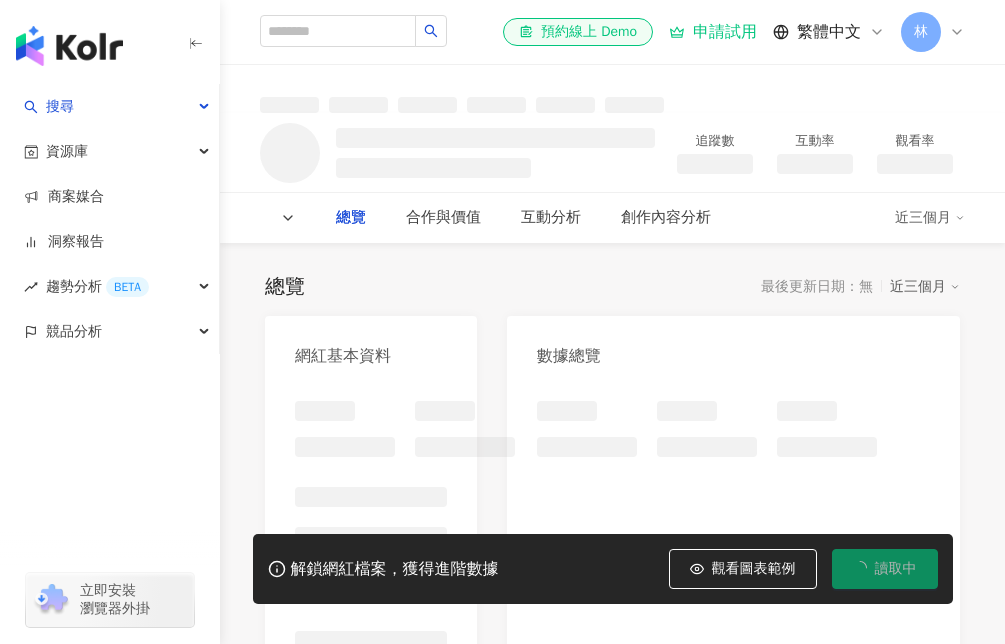 scroll, scrollTop: 0, scrollLeft: 0, axis: both 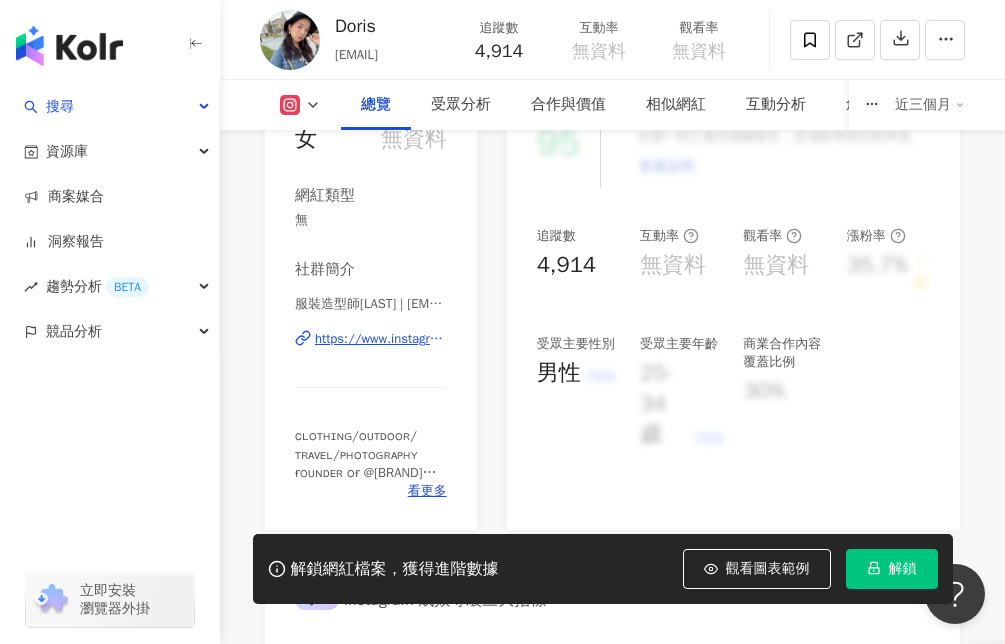 click on "https://www.instagram.com/doris.hhy/" at bounding box center (381, 339) 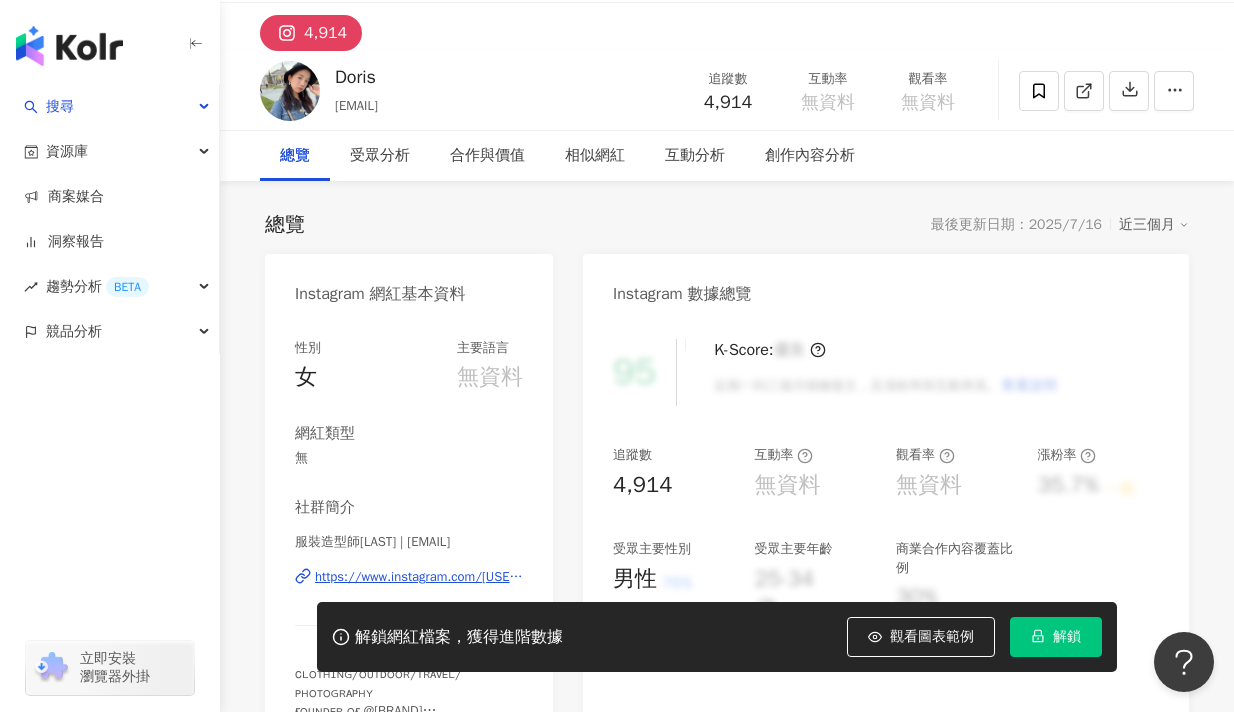 scroll, scrollTop: 0, scrollLeft: 0, axis: both 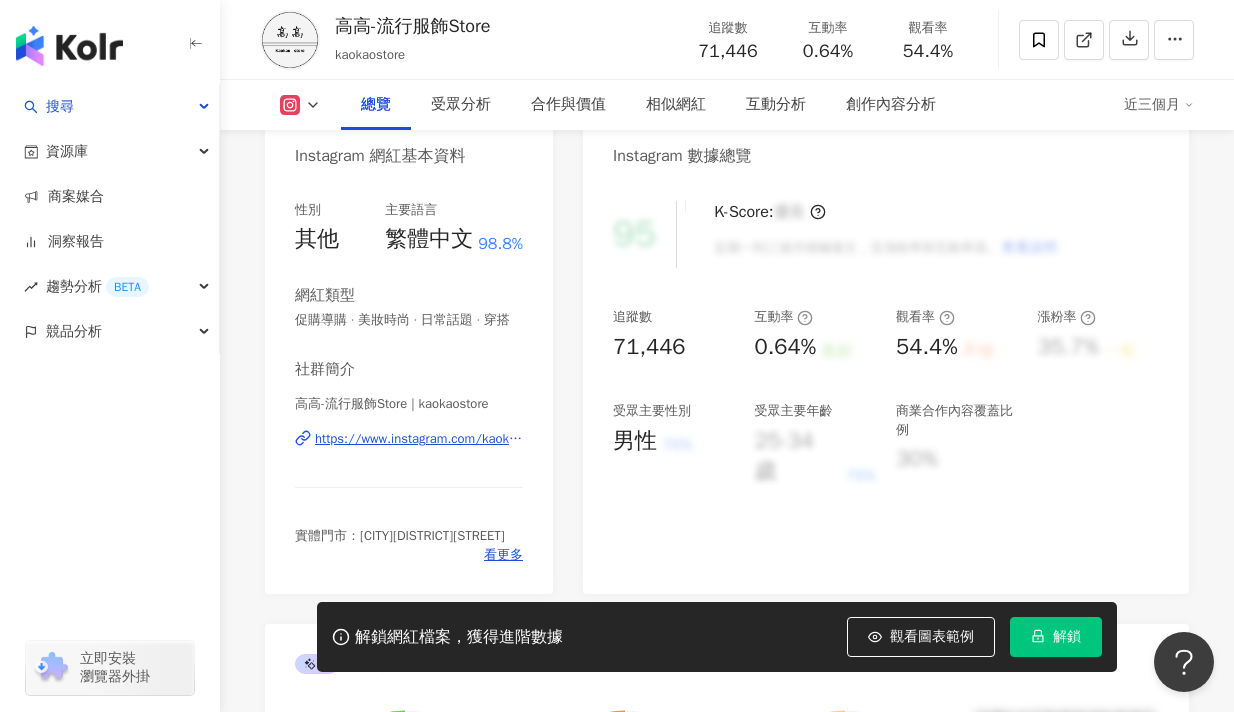 click on "高高-流行服飾Store | kaokaostore https://www.instagram.com/kaokaostore/" at bounding box center (409, 453) 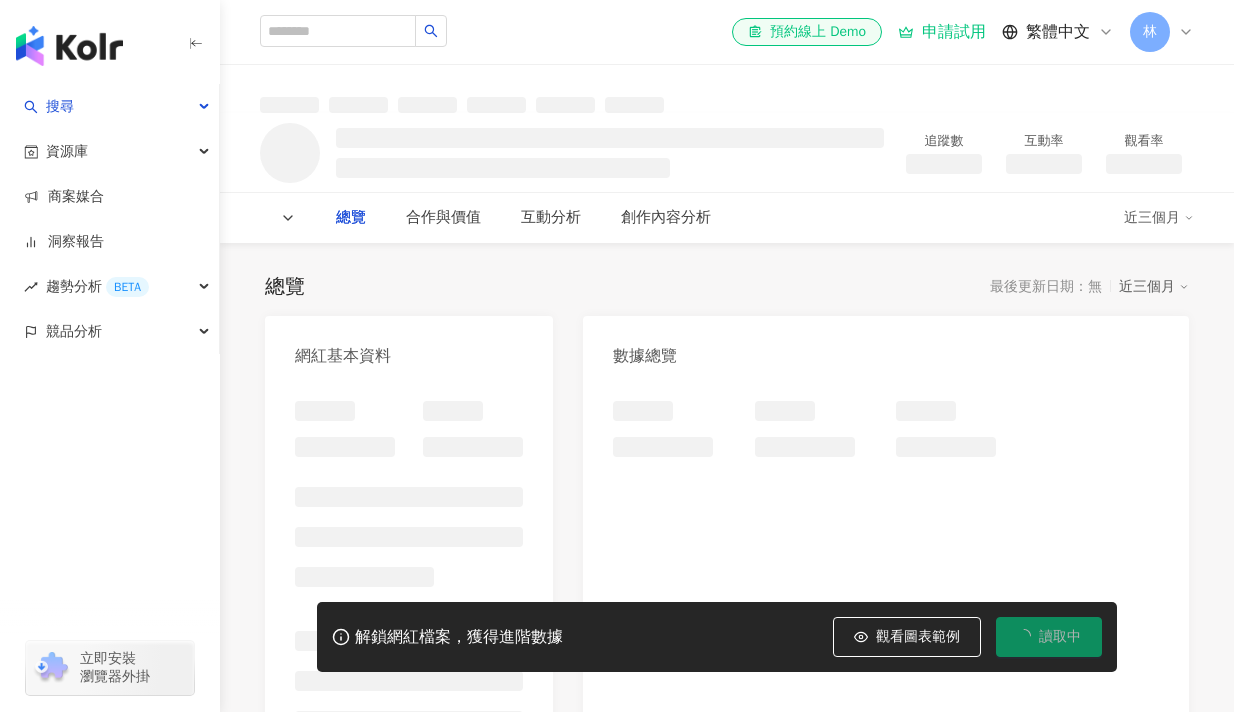 scroll, scrollTop: 0, scrollLeft: 0, axis: both 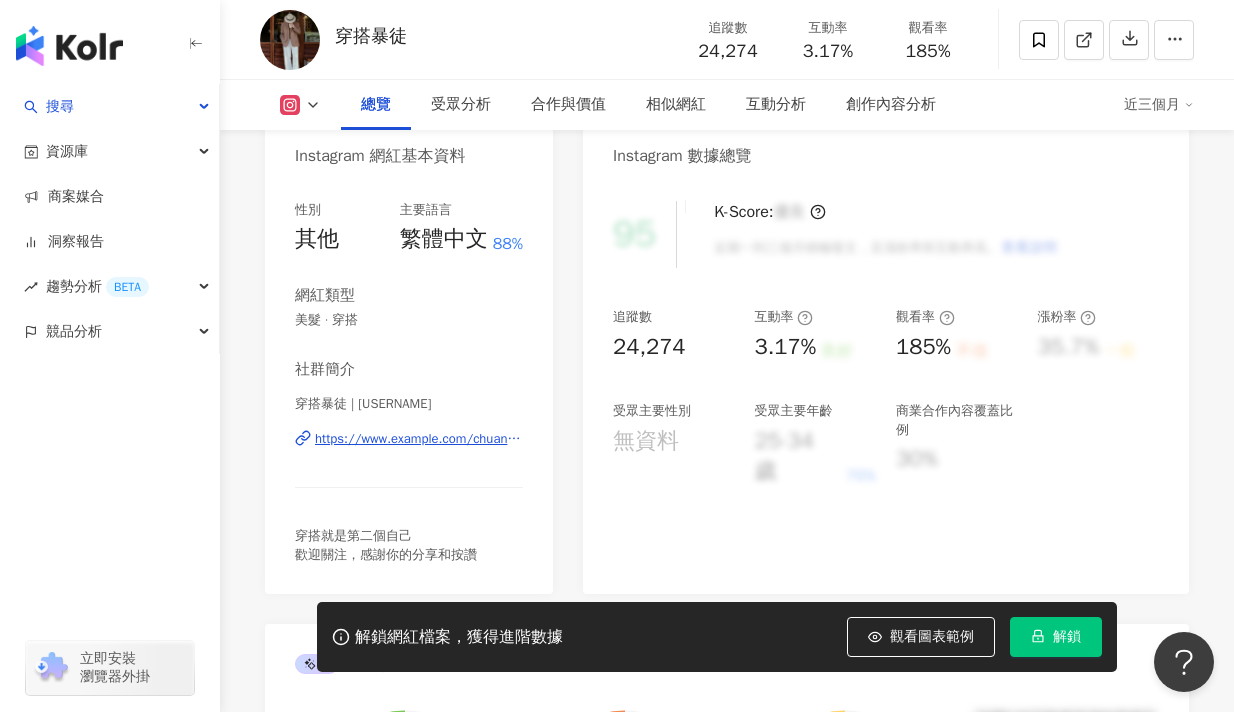 click on "https://www.instagram.com/chuanda88/" at bounding box center (419, 439) 